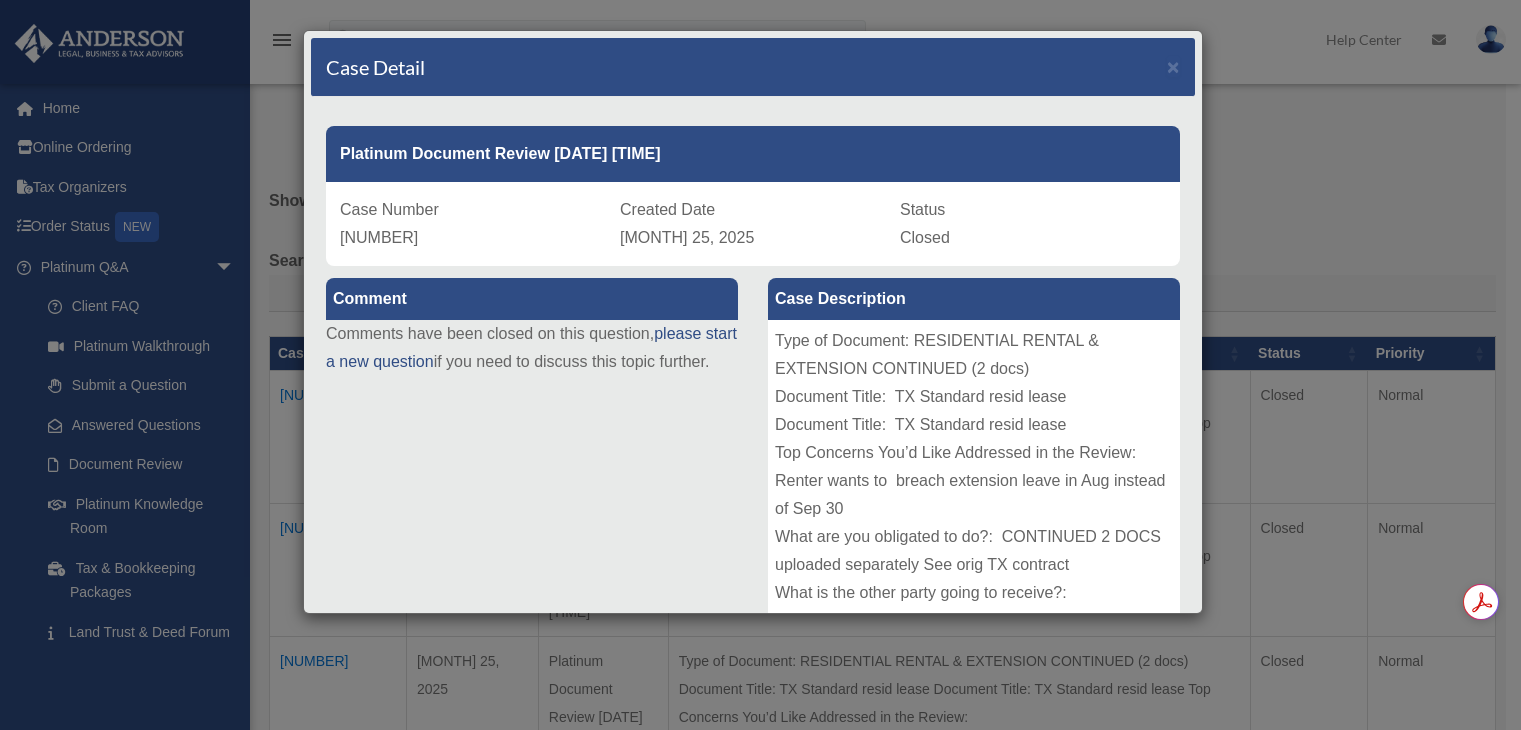 scroll, scrollTop: 0, scrollLeft: 0, axis: both 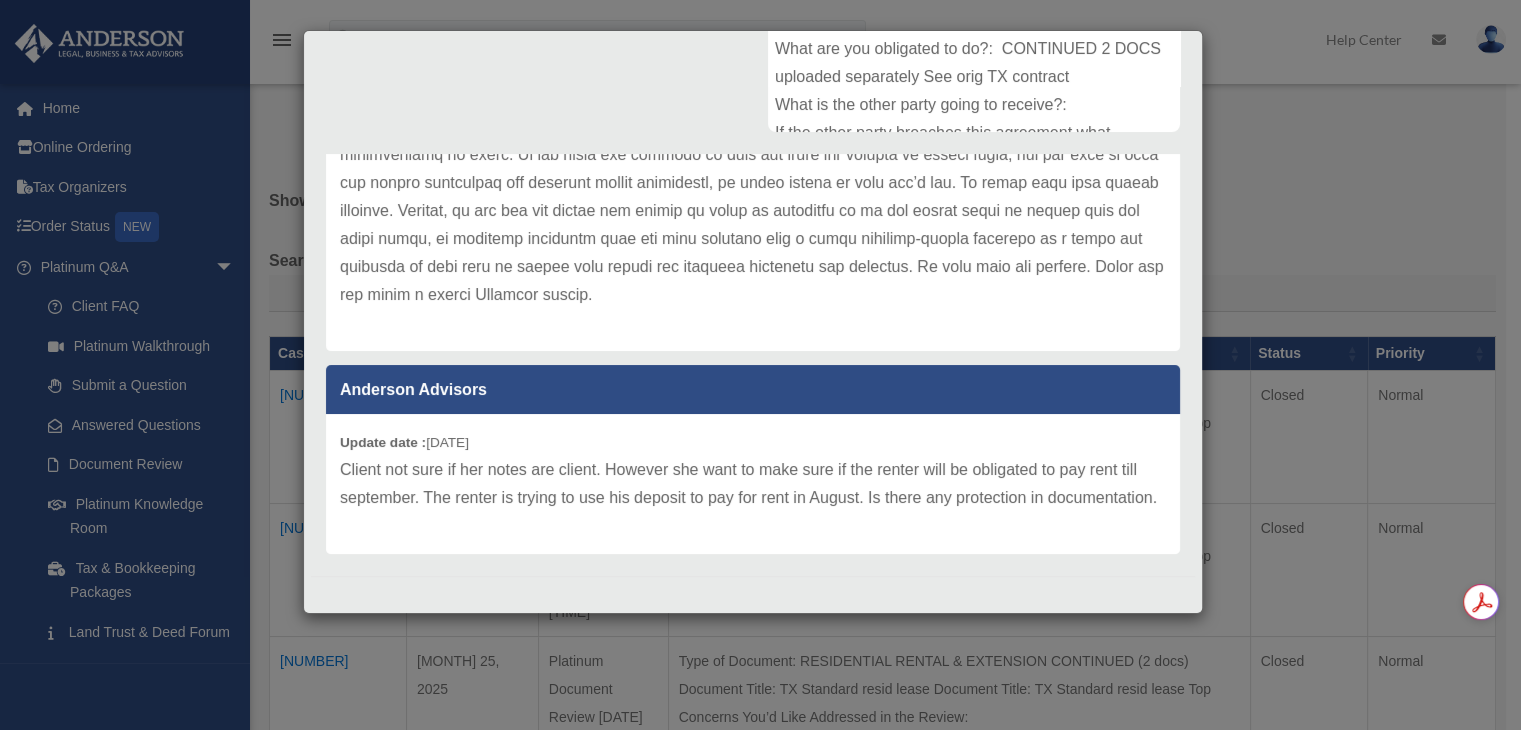 click on "Case Detail
×
Platinum Document Review [DATE] [TIME]
Case Number
[NUMBER]
Created Date
[MONTH] 25, 2025
Status
Closed" at bounding box center (760, 365) 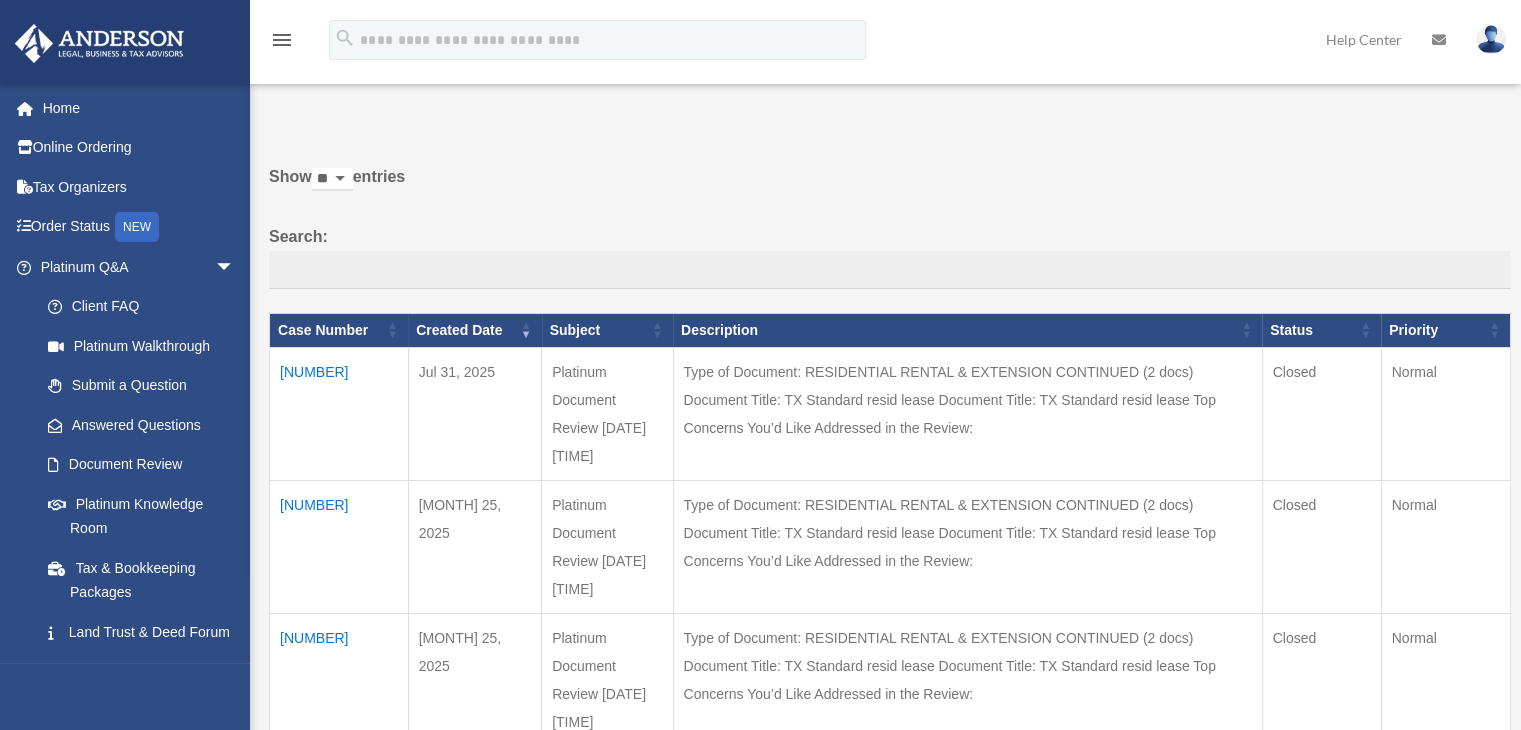 scroll, scrollTop: 0, scrollLeft: 0, axis: both 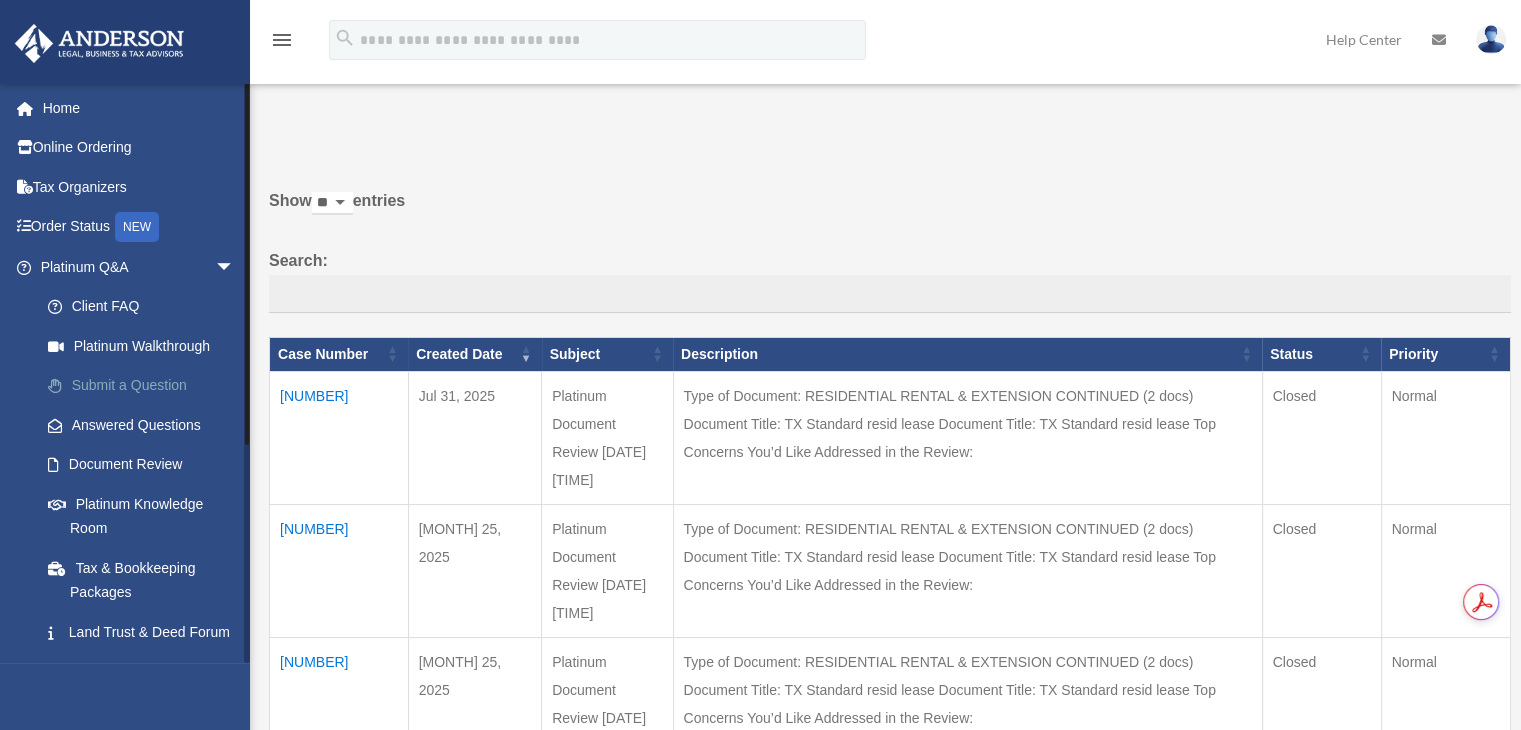 click on "Submit a Question" at bounding box center [146, 386] 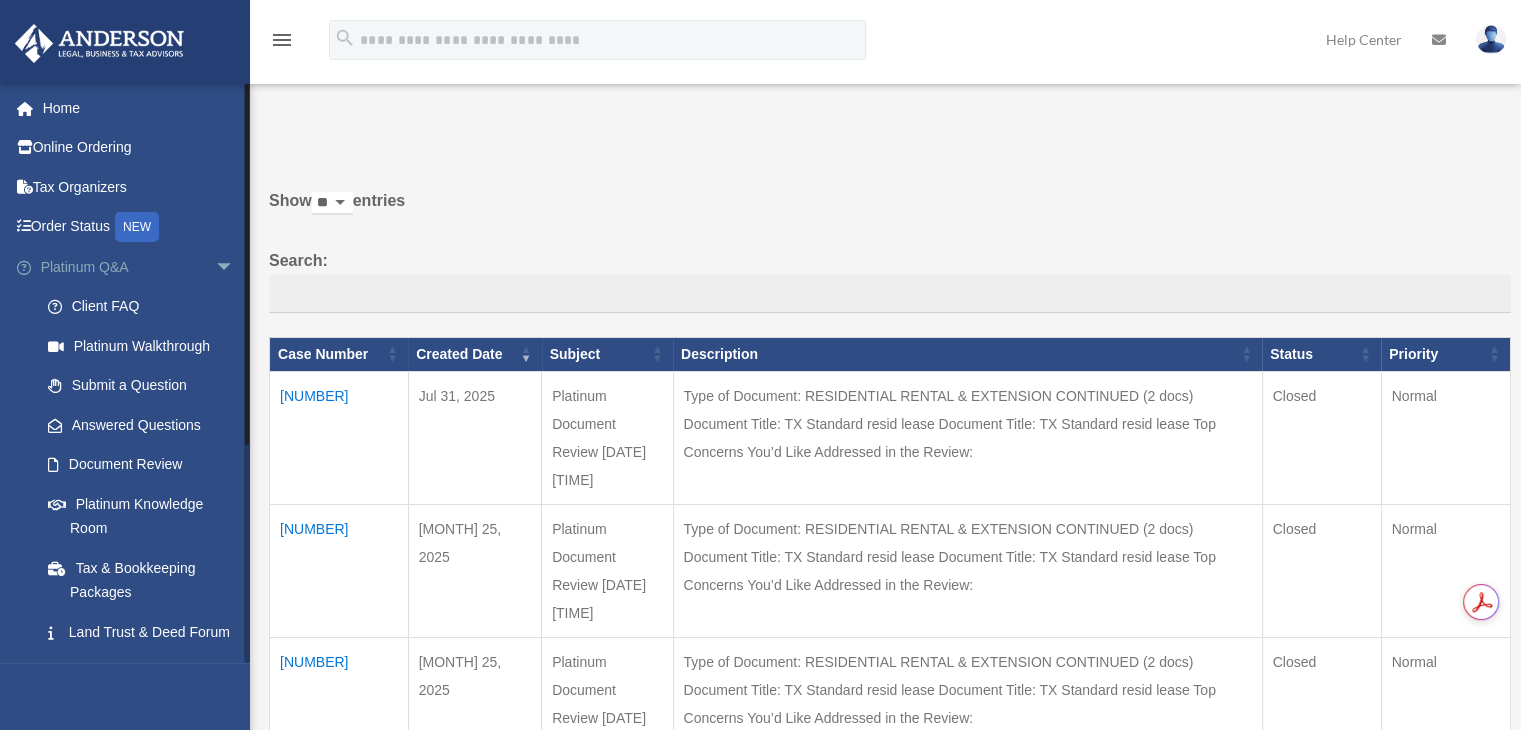 click on "arrow_drop_down" at bounding box center [235, 267] 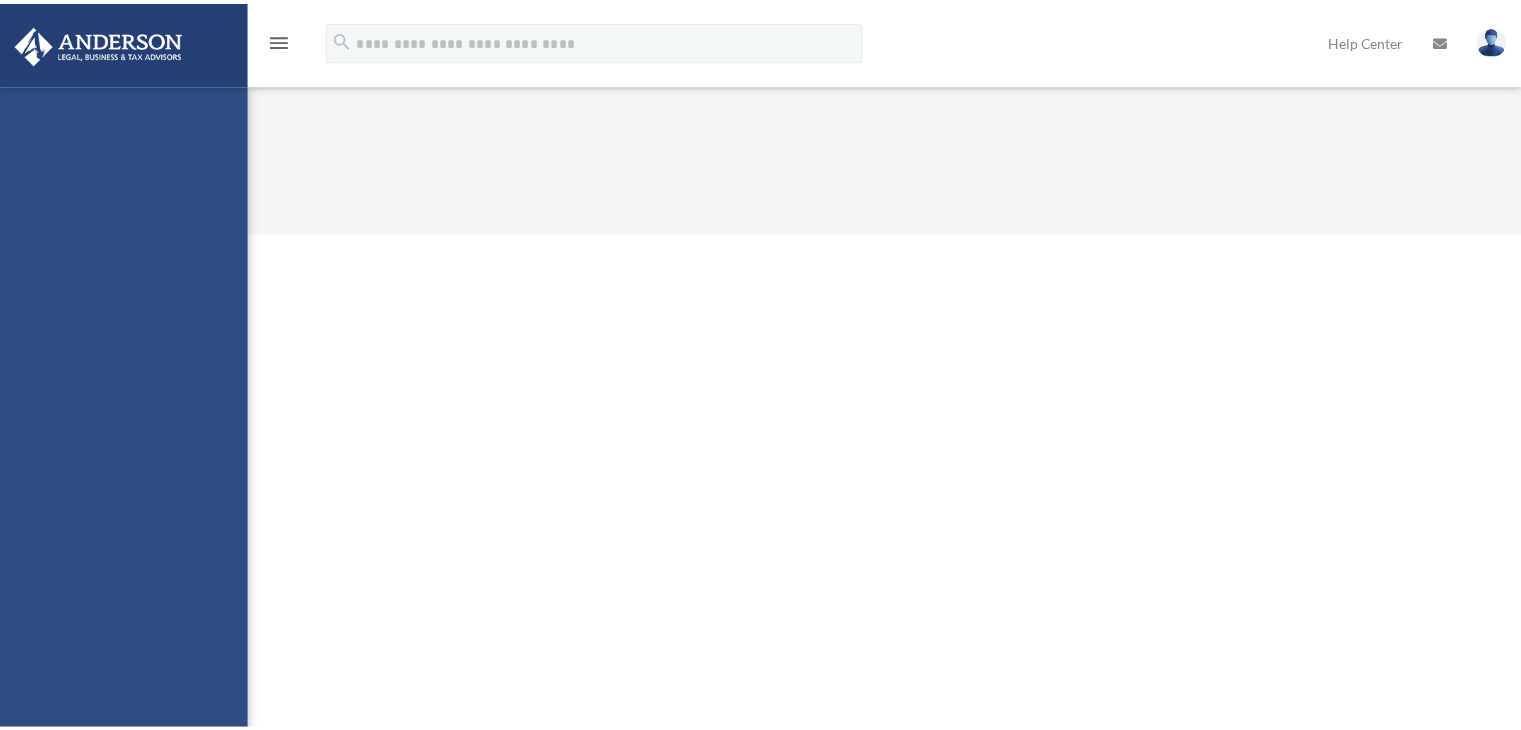 scroll, scrollTop: 0, scrollLeft: 0, axis: both 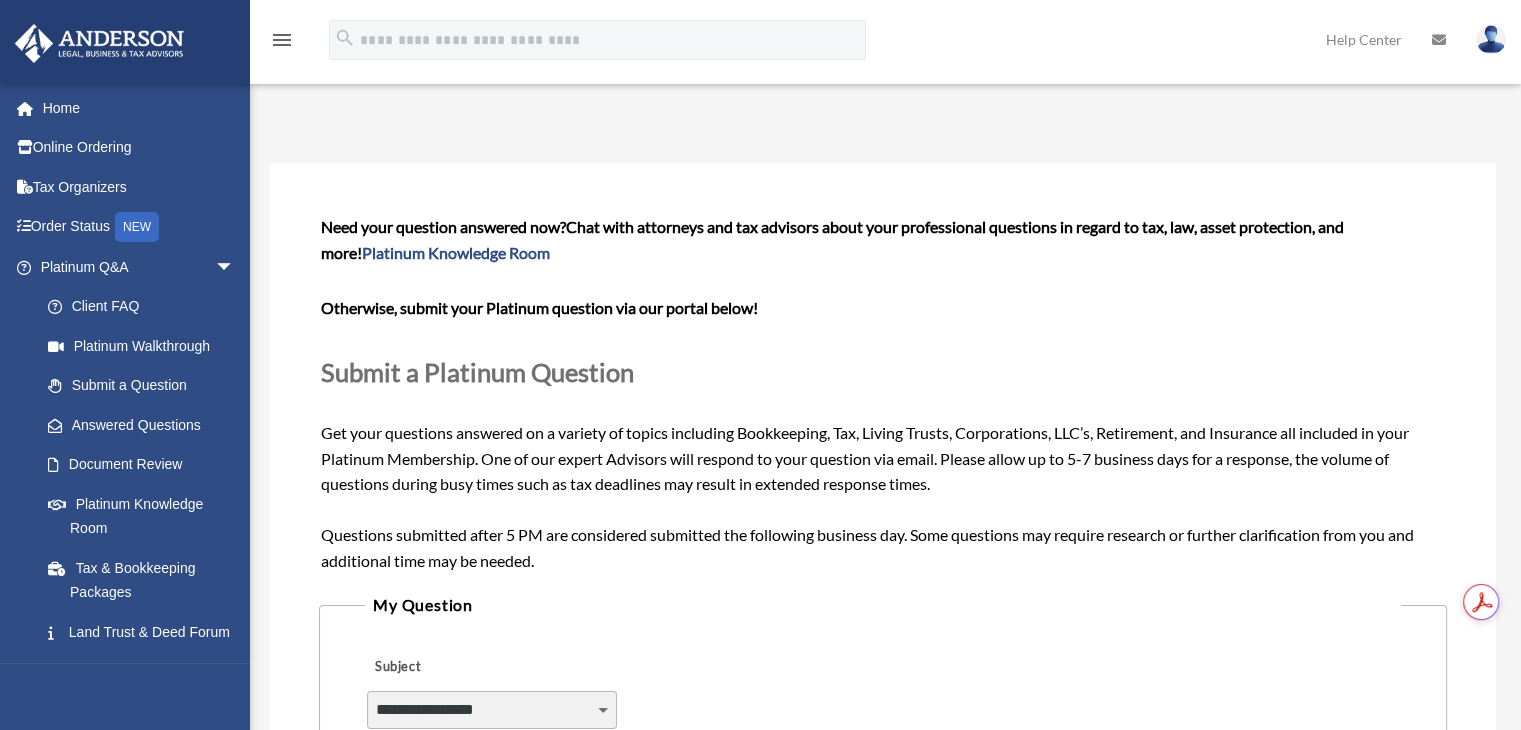 click on "Need your question answered now?  Chat with attorneys and tax advisors about your professional questions in regard to tax, law, asset protection, and more!  Platinum Knowledge Room Otherwise, submit your Platinum question via our portal below! Submit a Platinum Question Get your questions answered on a variety of topics including Bookkeeping, Tax, Living Trusts, Corporations, LLC’s, Retirement, and Insurance all included in your Platinum Membership. One of our expert Advisors will respond to your question via email. Please allow up to 5-7 business days for a response, the volume of questions during busy times such as tax deadlines may result in extended response times. Questions submitted after 5 PM are considered submitted the following business day. Some questions may require research or further clarification from you and additional time may be needed." at bounding box center (883, 393) 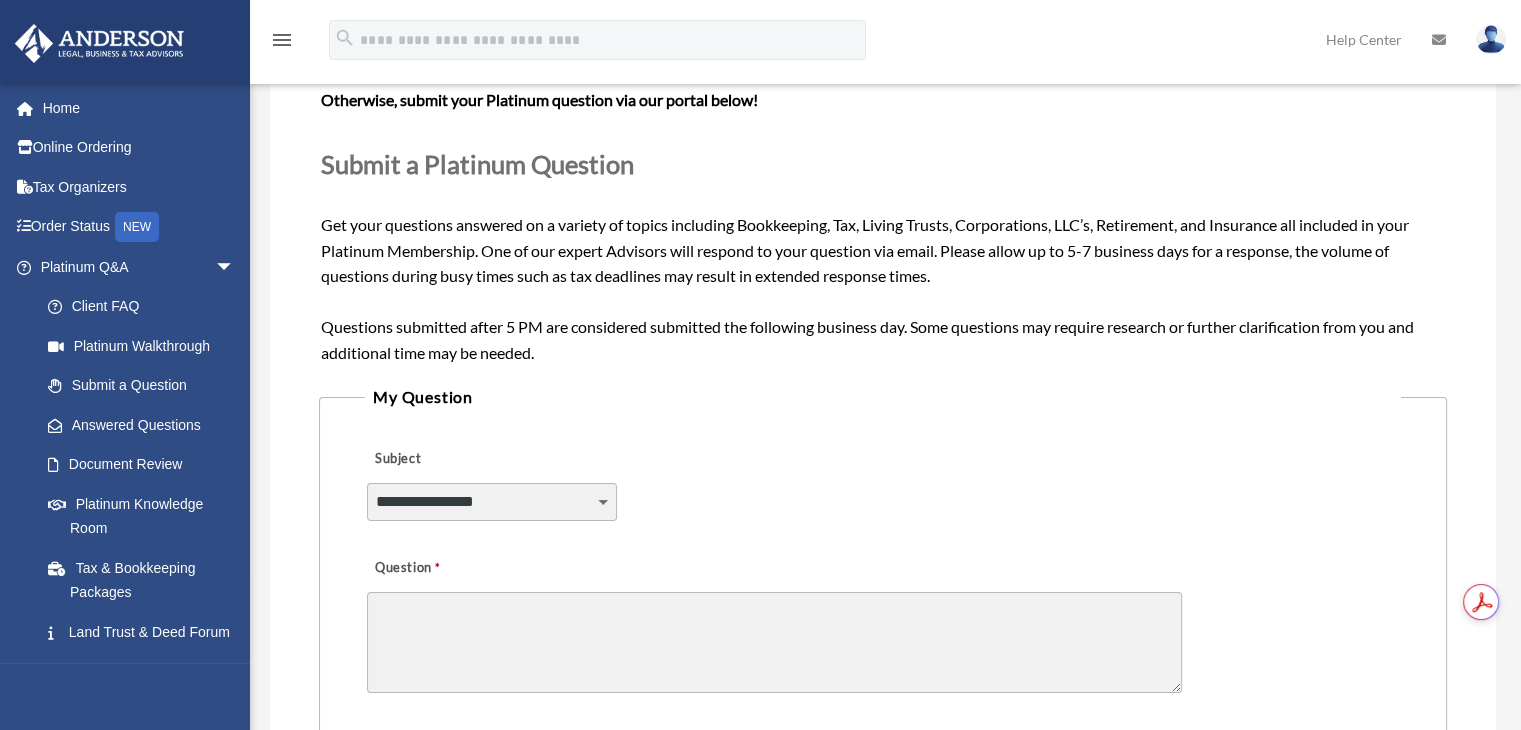 scroll, scrollTop: 240, scrollLeft: 0, axis: vertical 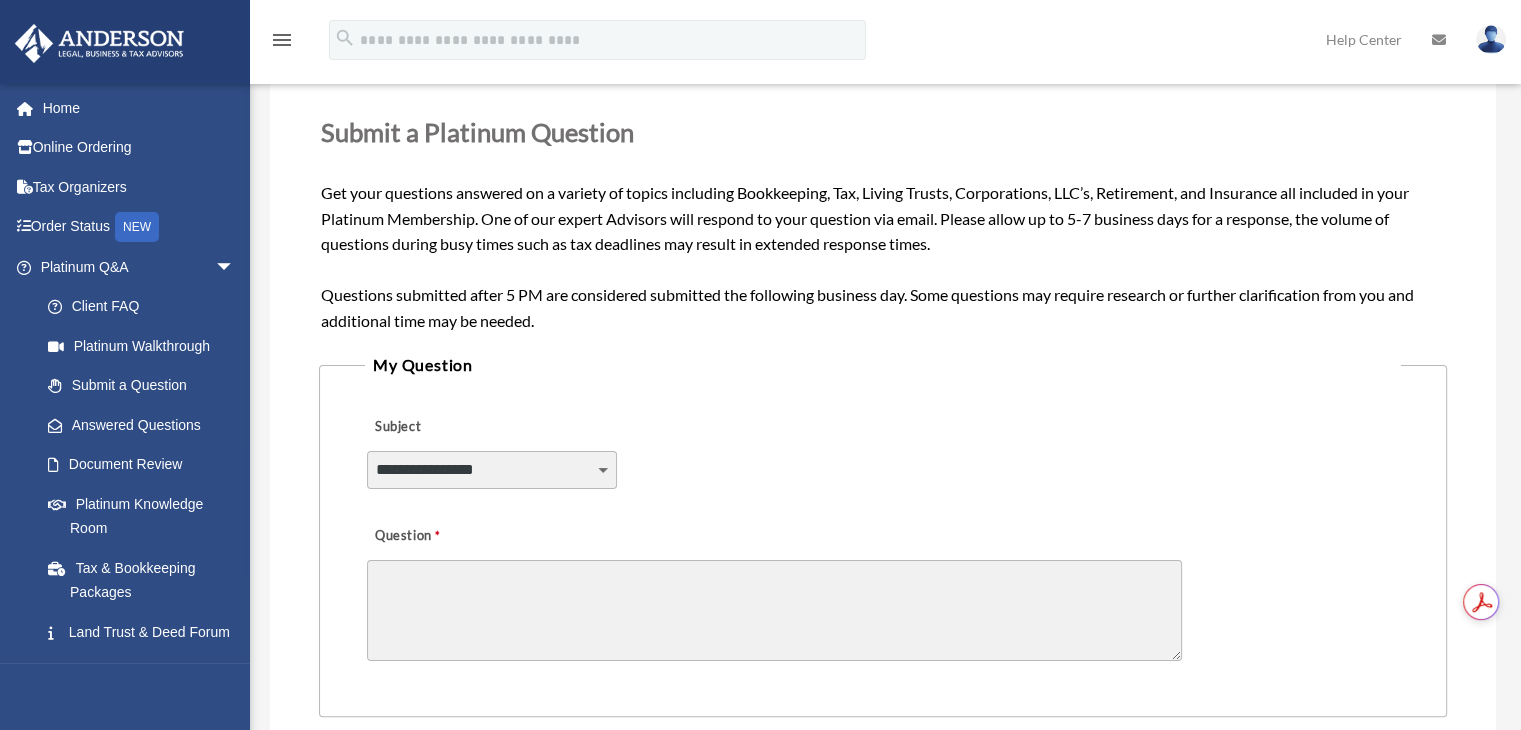 click on "**********" at bounding box center [492, 470] 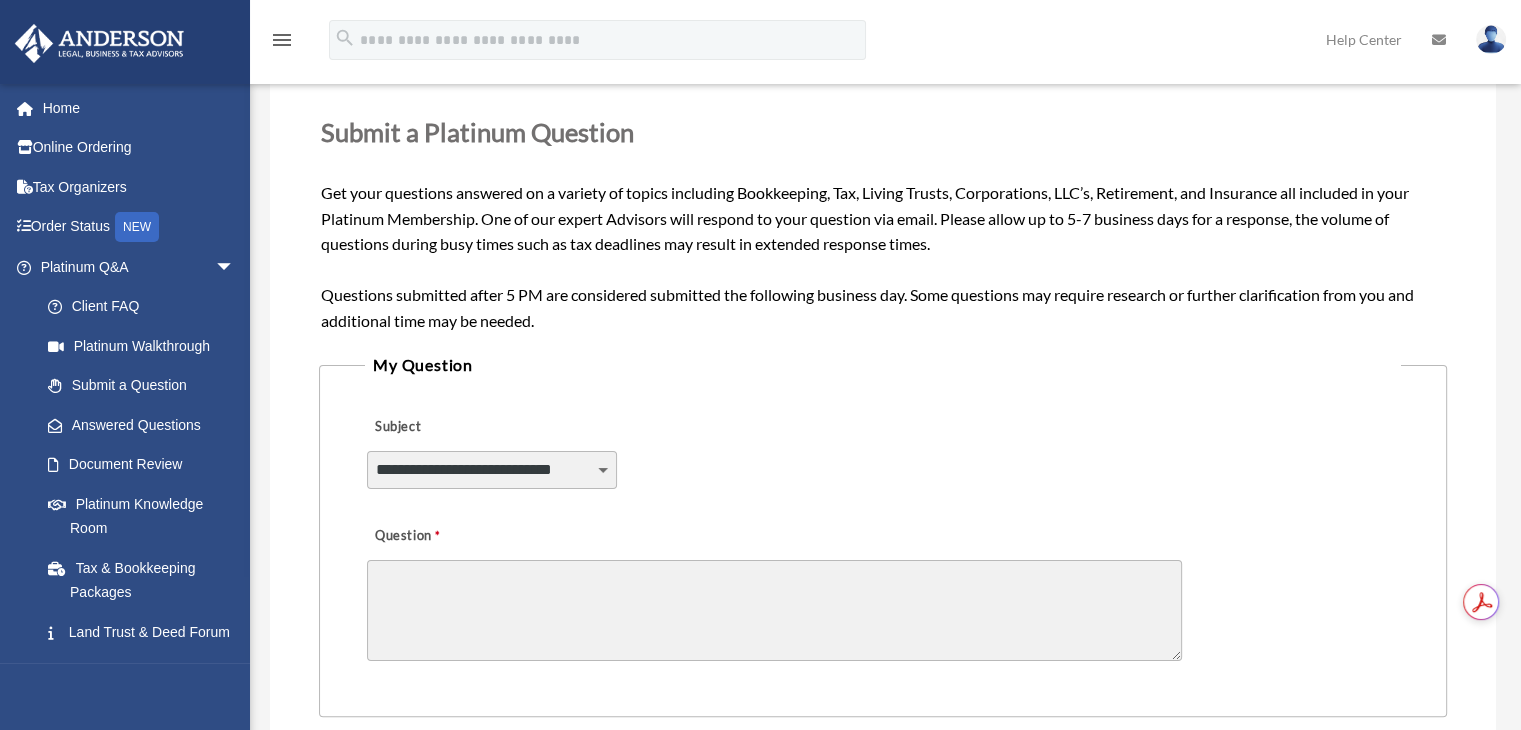 click on "**********" at bounding box center [492, 470] 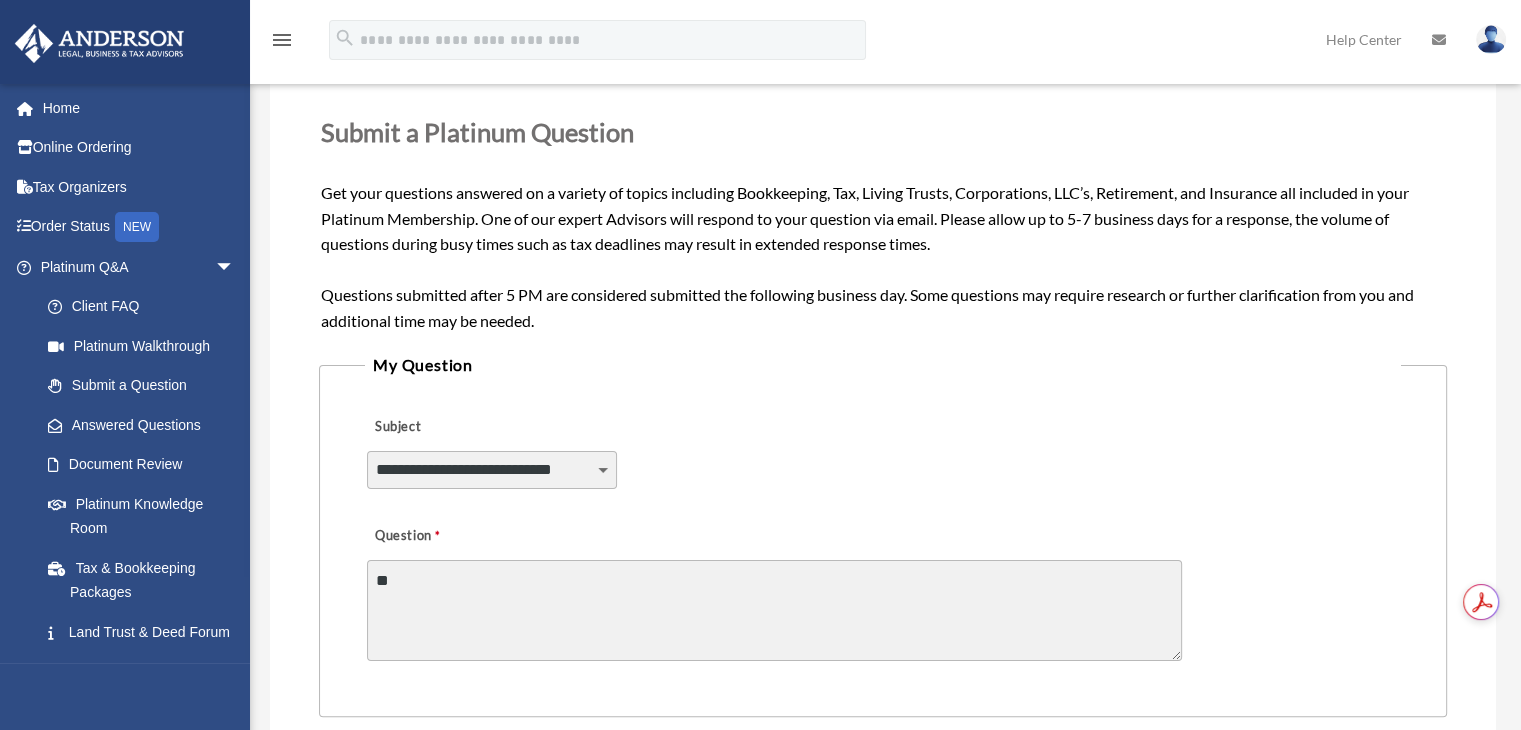 type on "*" 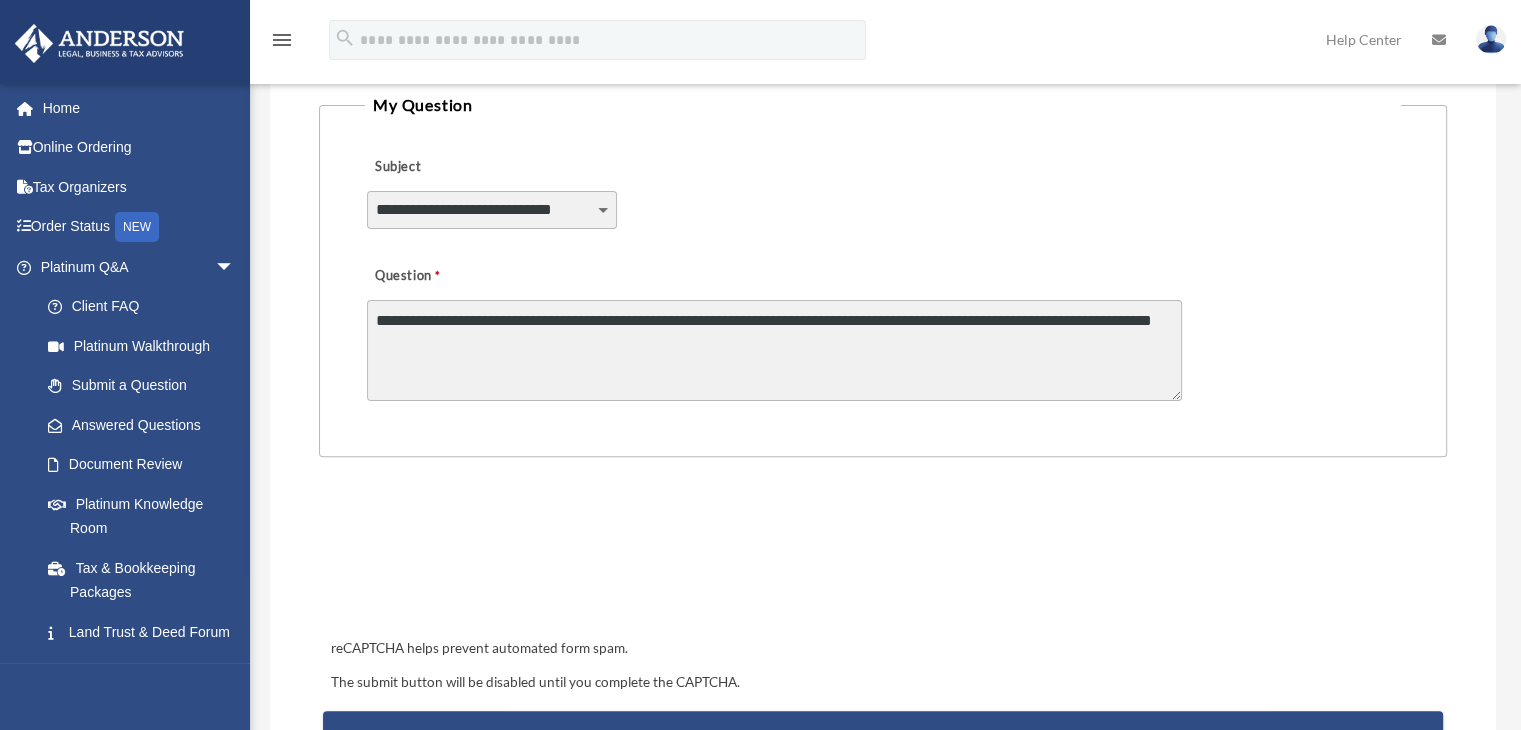 scroll, scrollTop: 508, scrollLeft: 0, axis: vertical 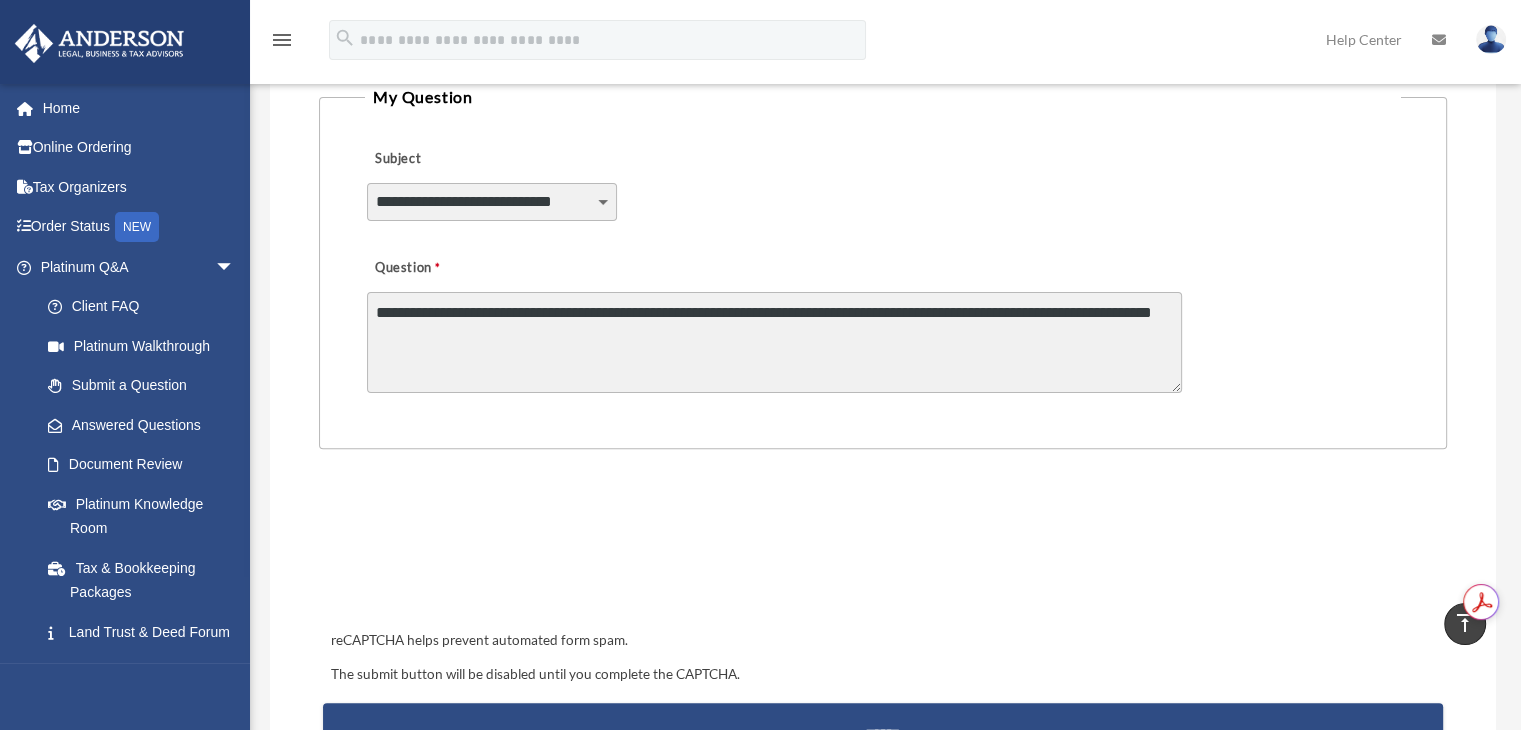 type on "**********" 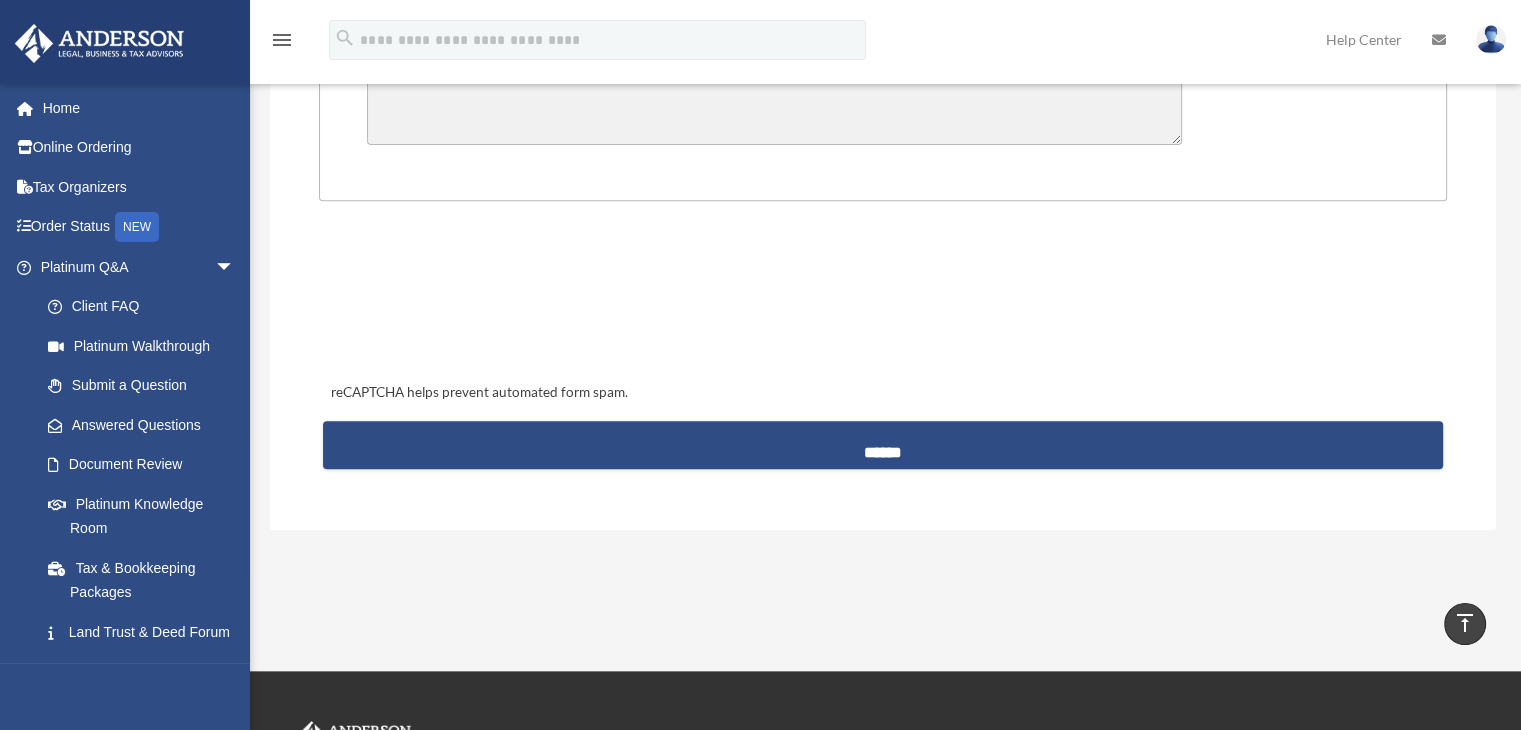 scroll, scrollTop: 754, scrollLeft: 0, axis: vertical 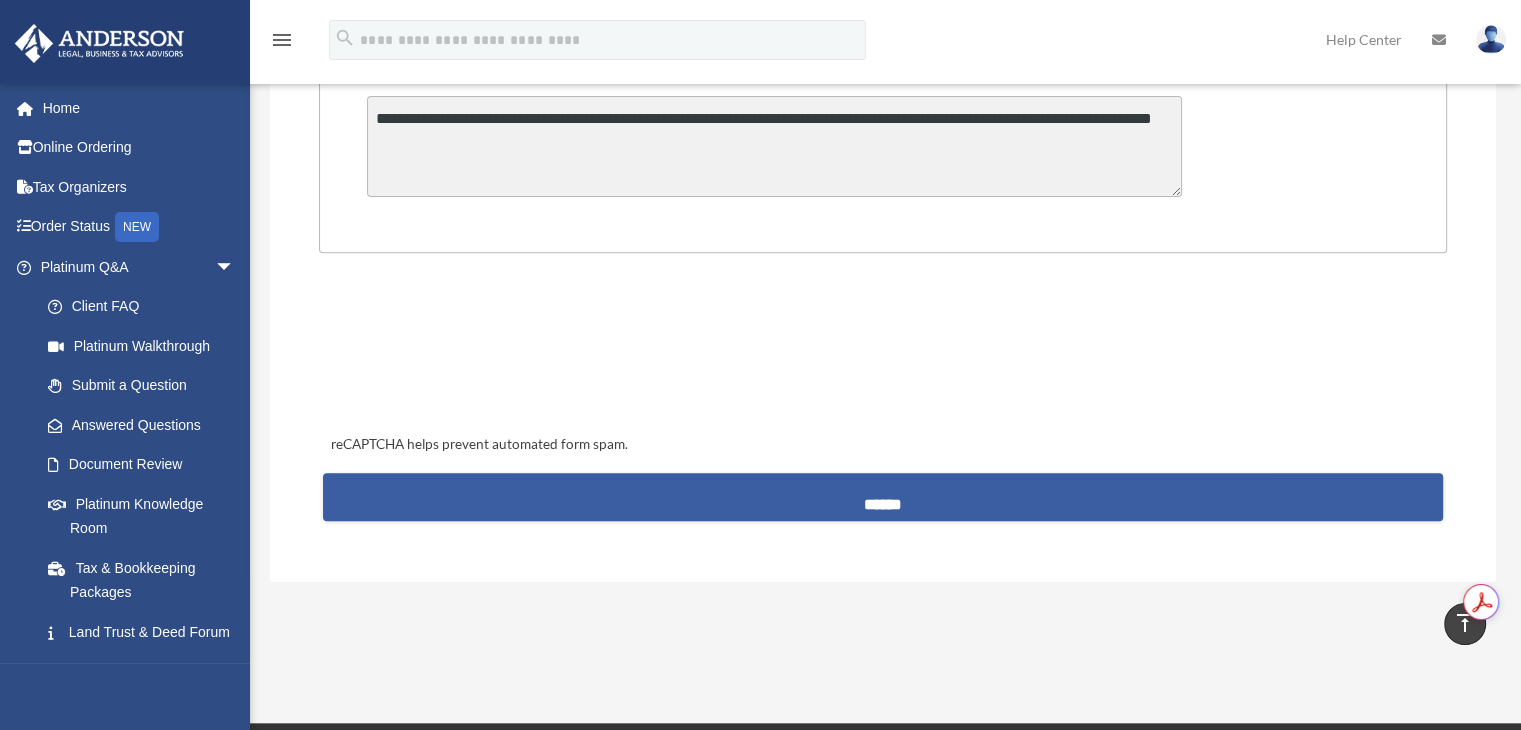 click on "******" at bounding box center [883, 497] 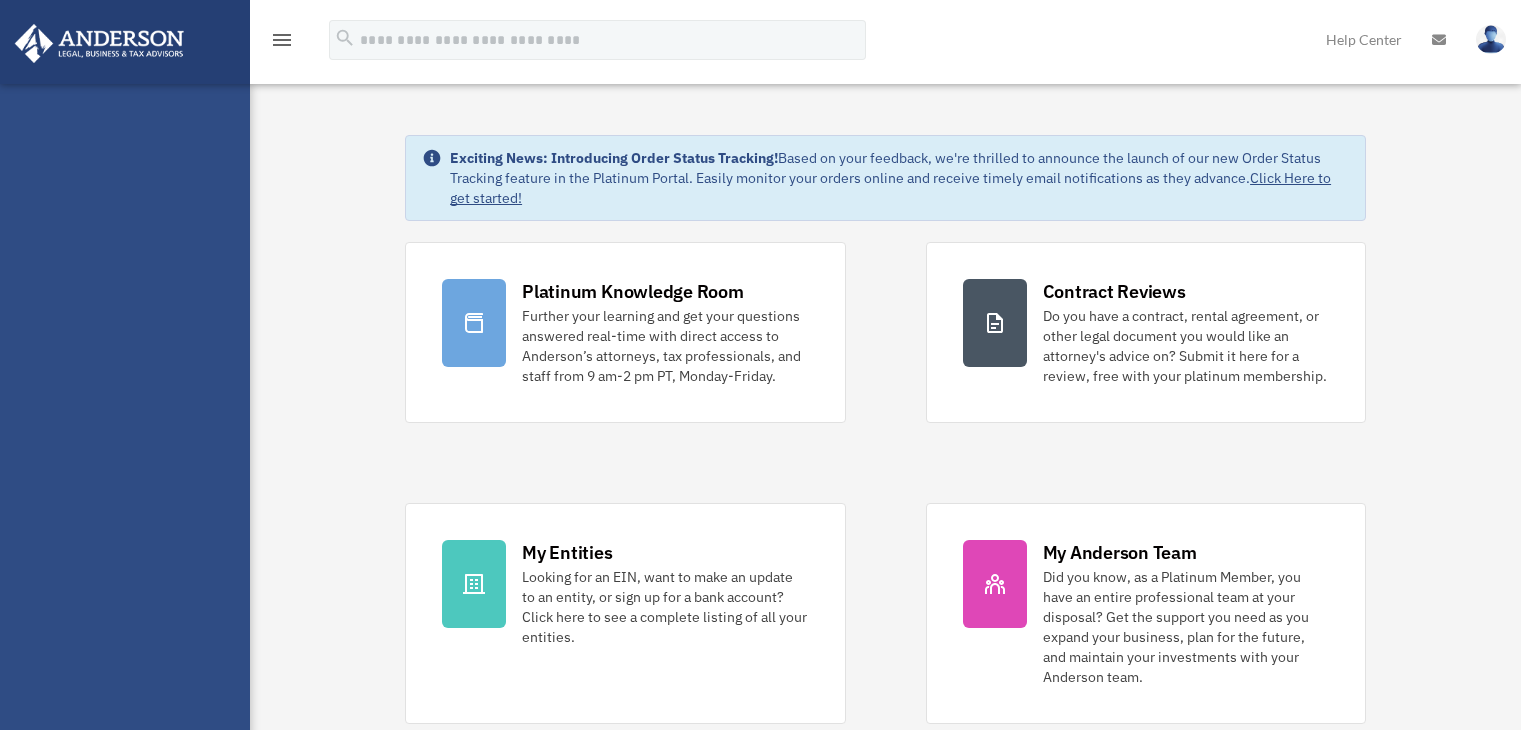 scroll, scrollTop: 0, scrollLeft: 0, axis: both 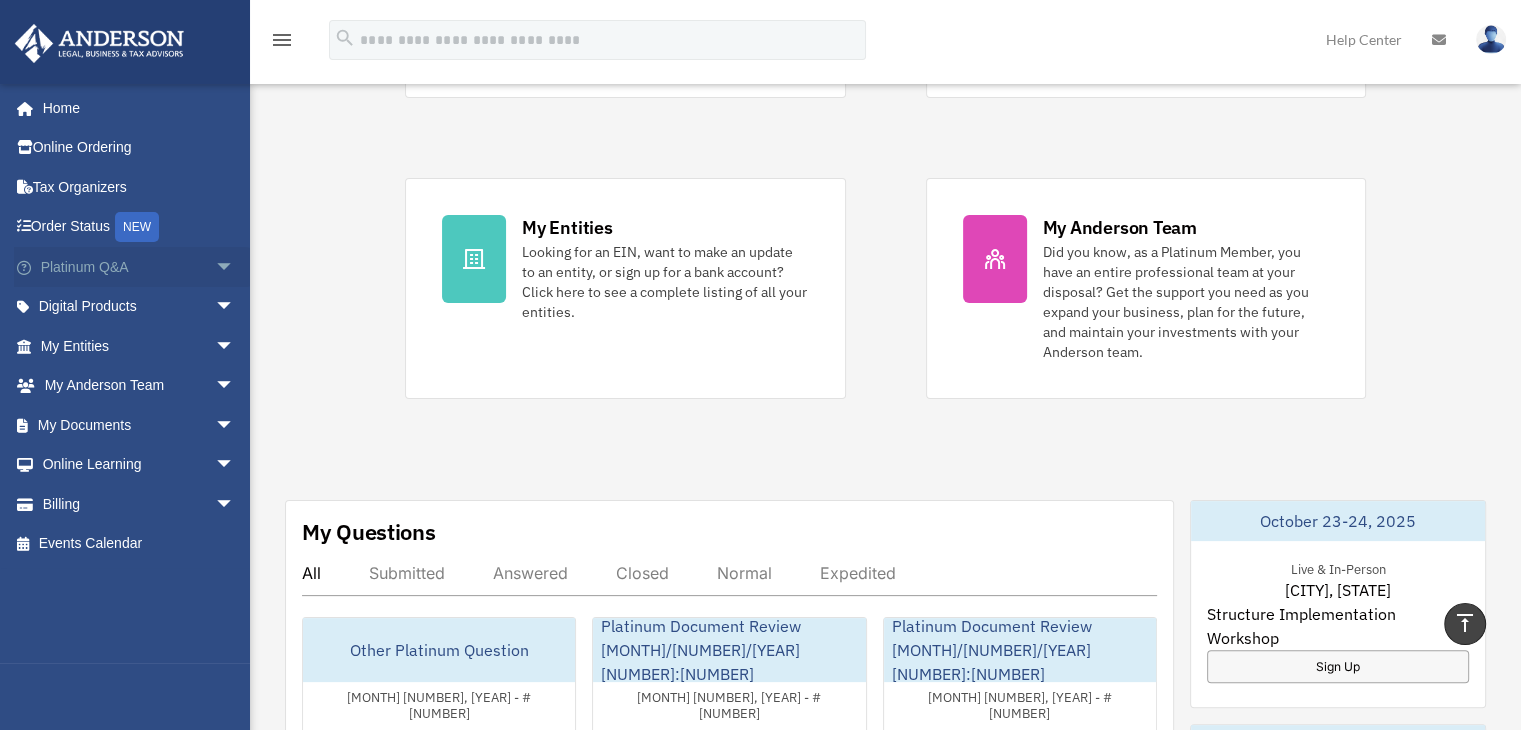 click on "arrow_drop_down" at bounding box center (235, 267) 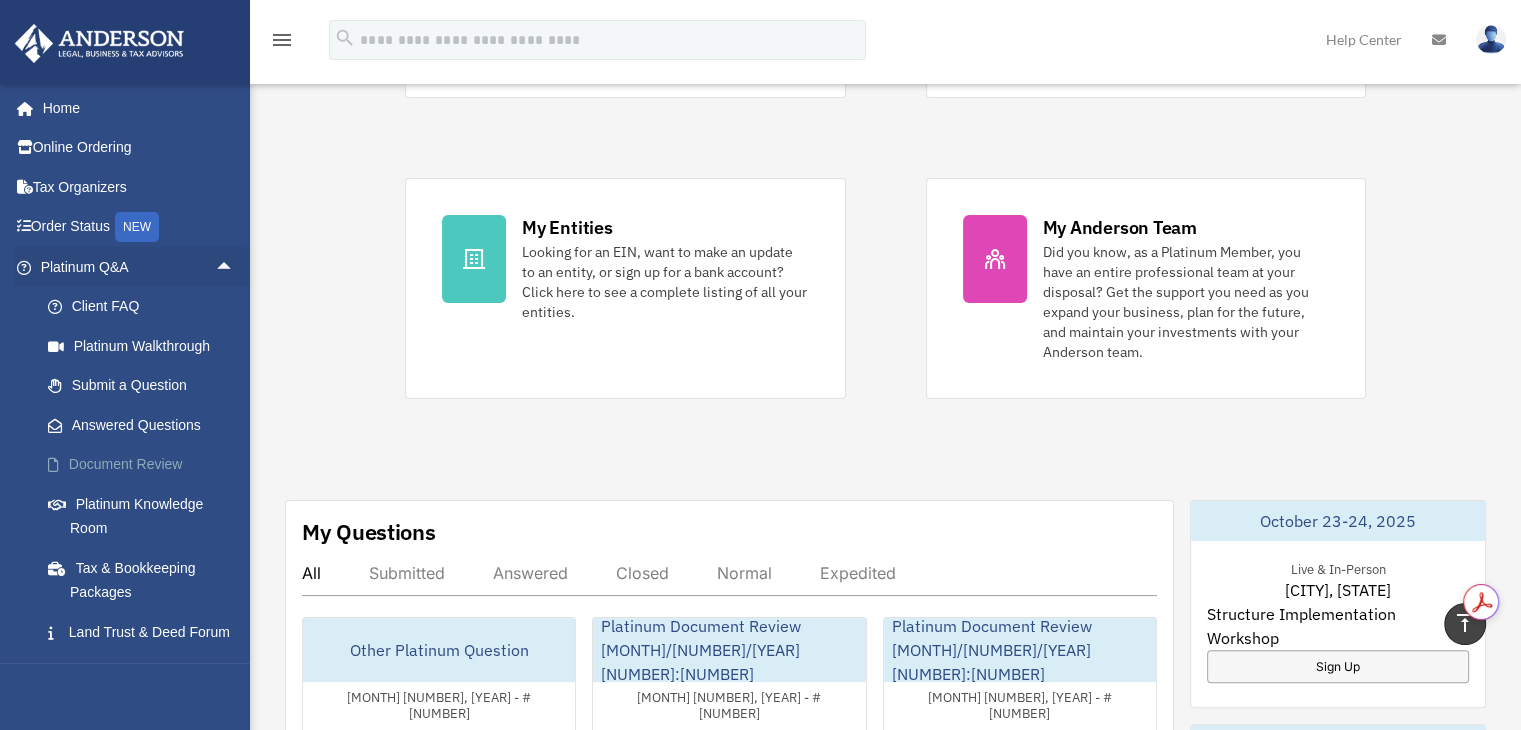 click on "Document Review" at bounding box center [146, 465] 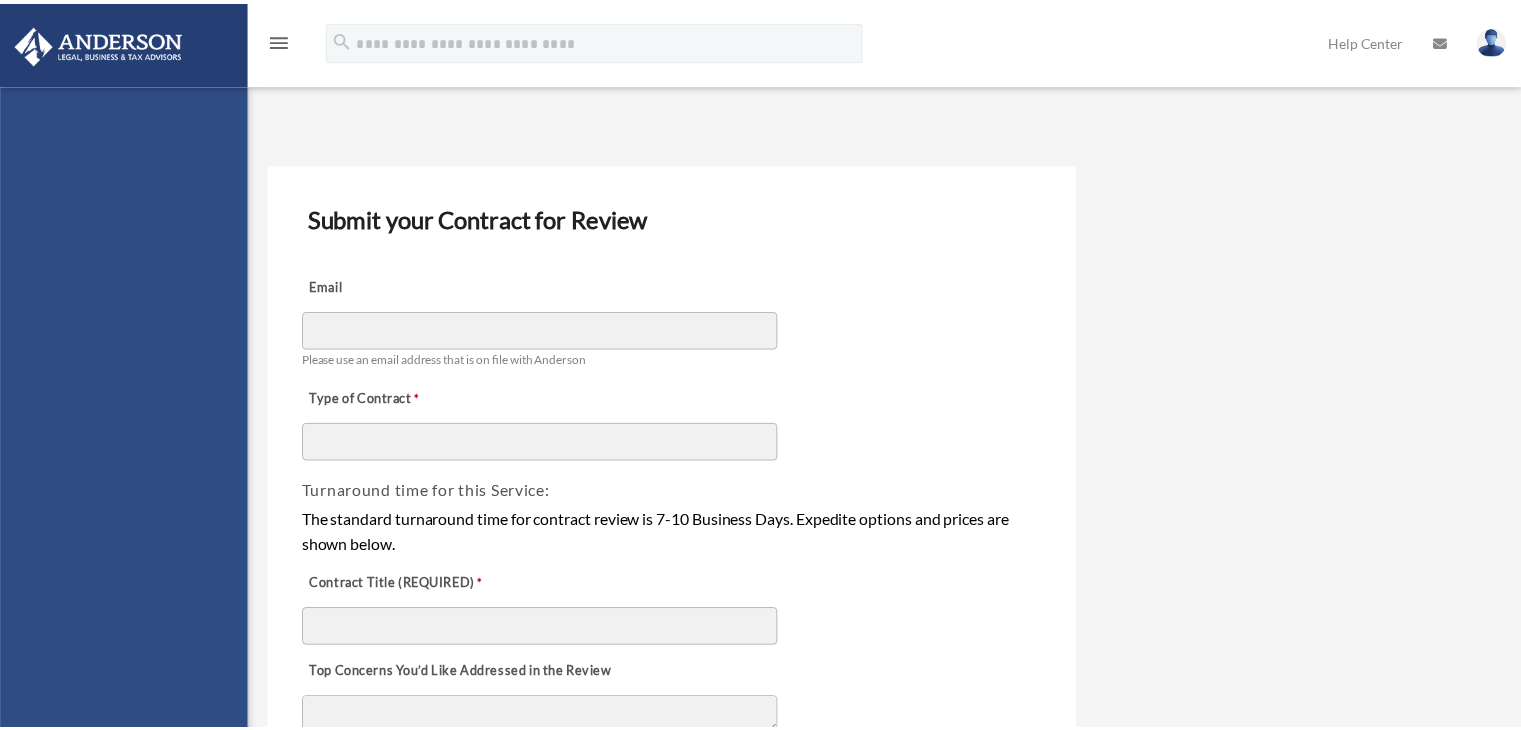 scroll, scrollTop: 0, scrollLeft: 0, axis: both 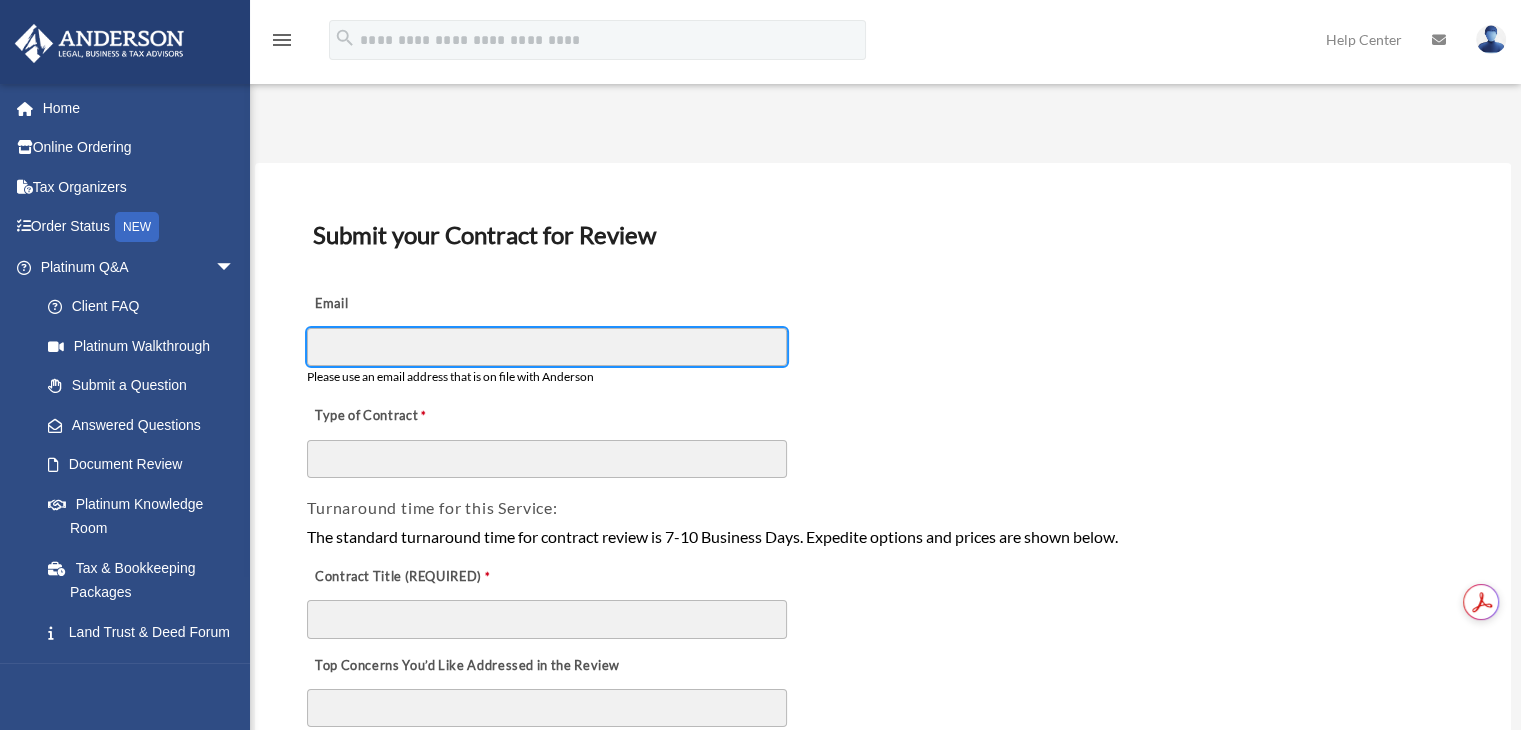 click on "Email" at bounding box center (547, 347) 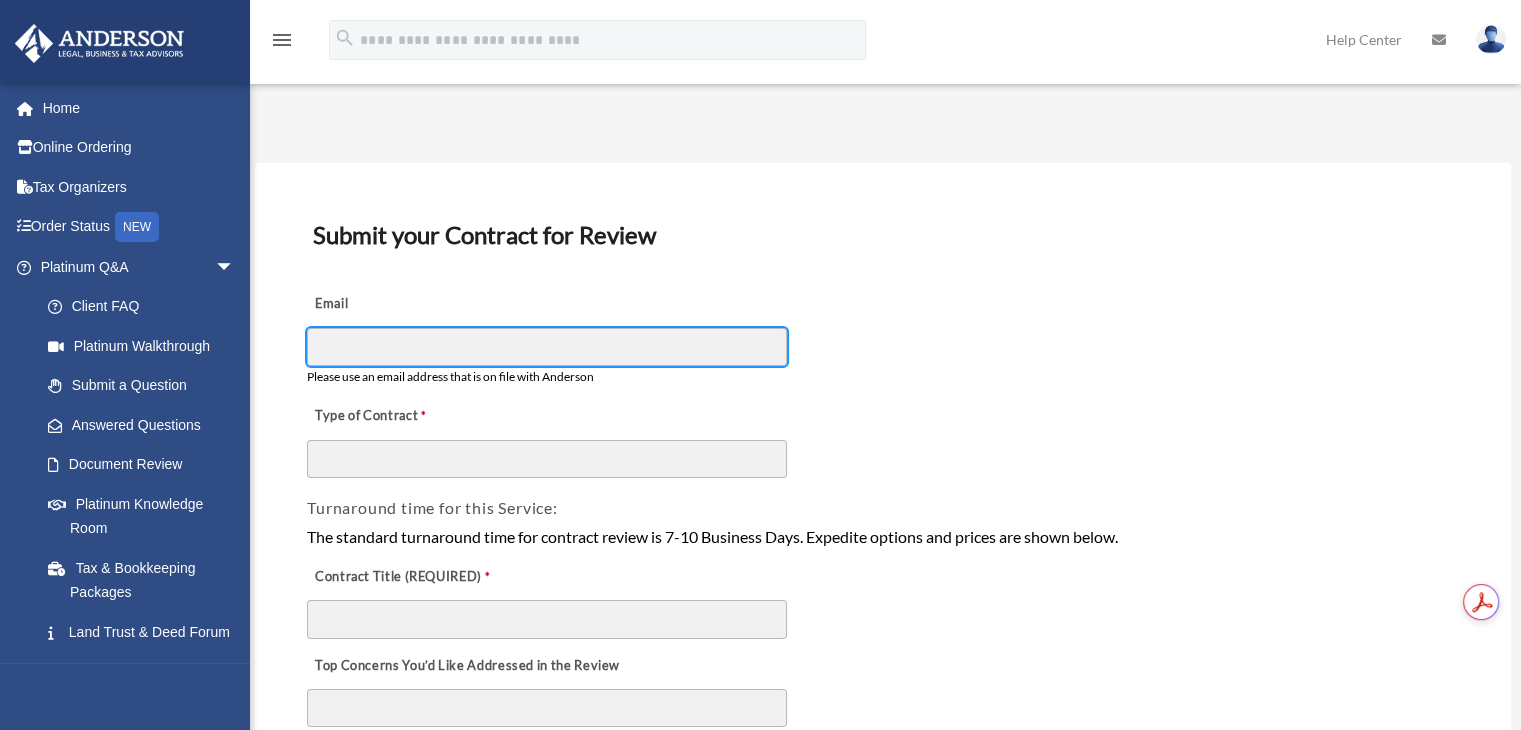 type on "**********" 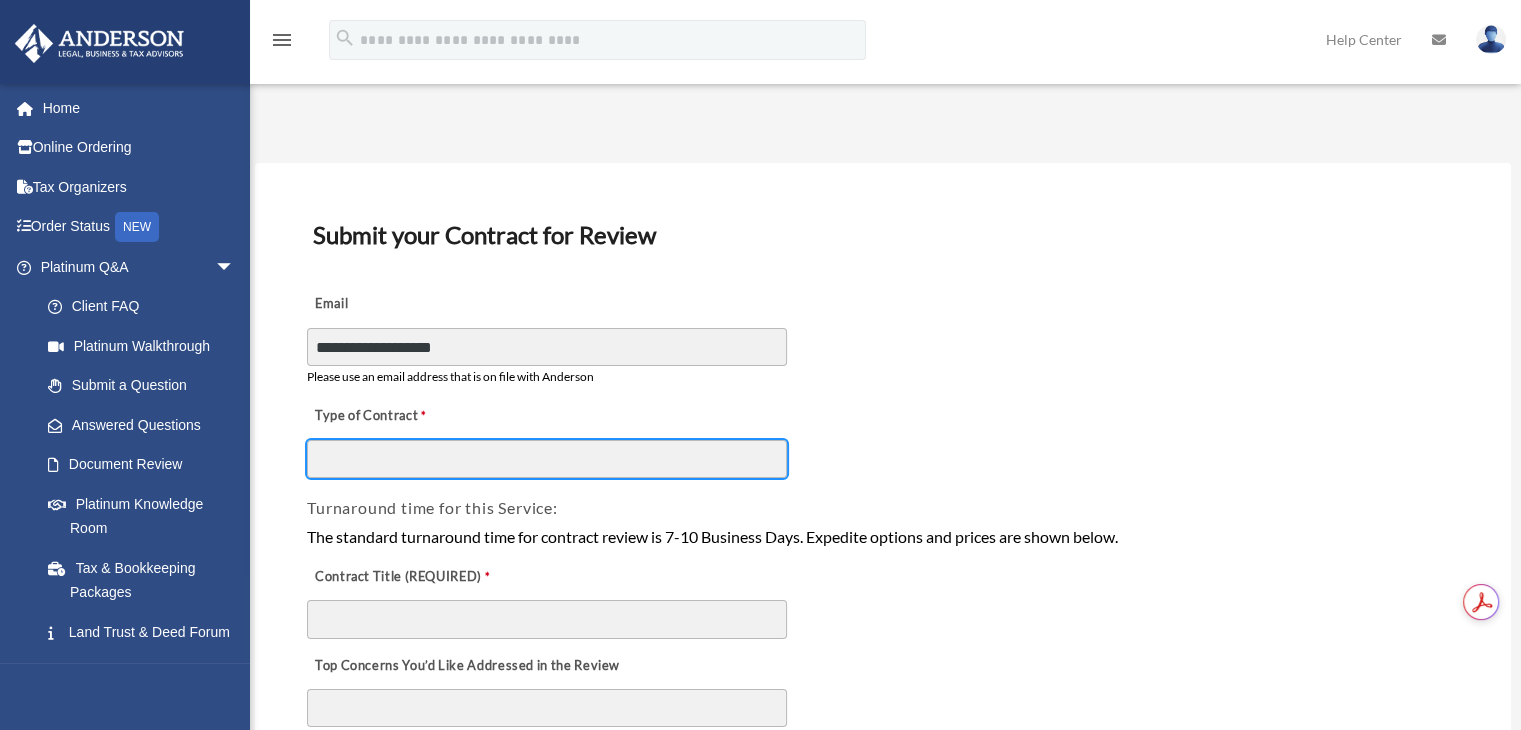 click on "Type of Contract" at bounding box center (547, 459) 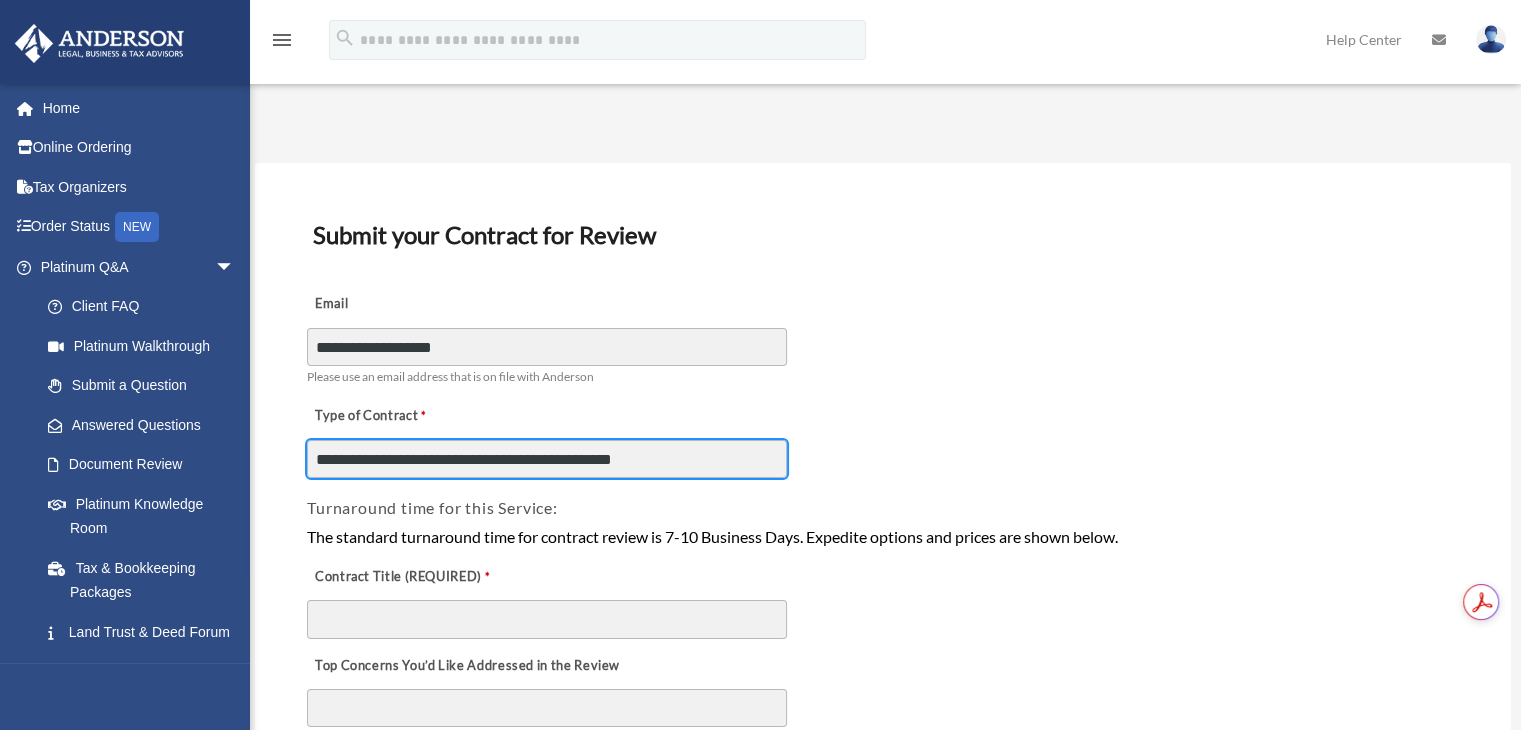 click on "**********" at bounding box center [547, 459] 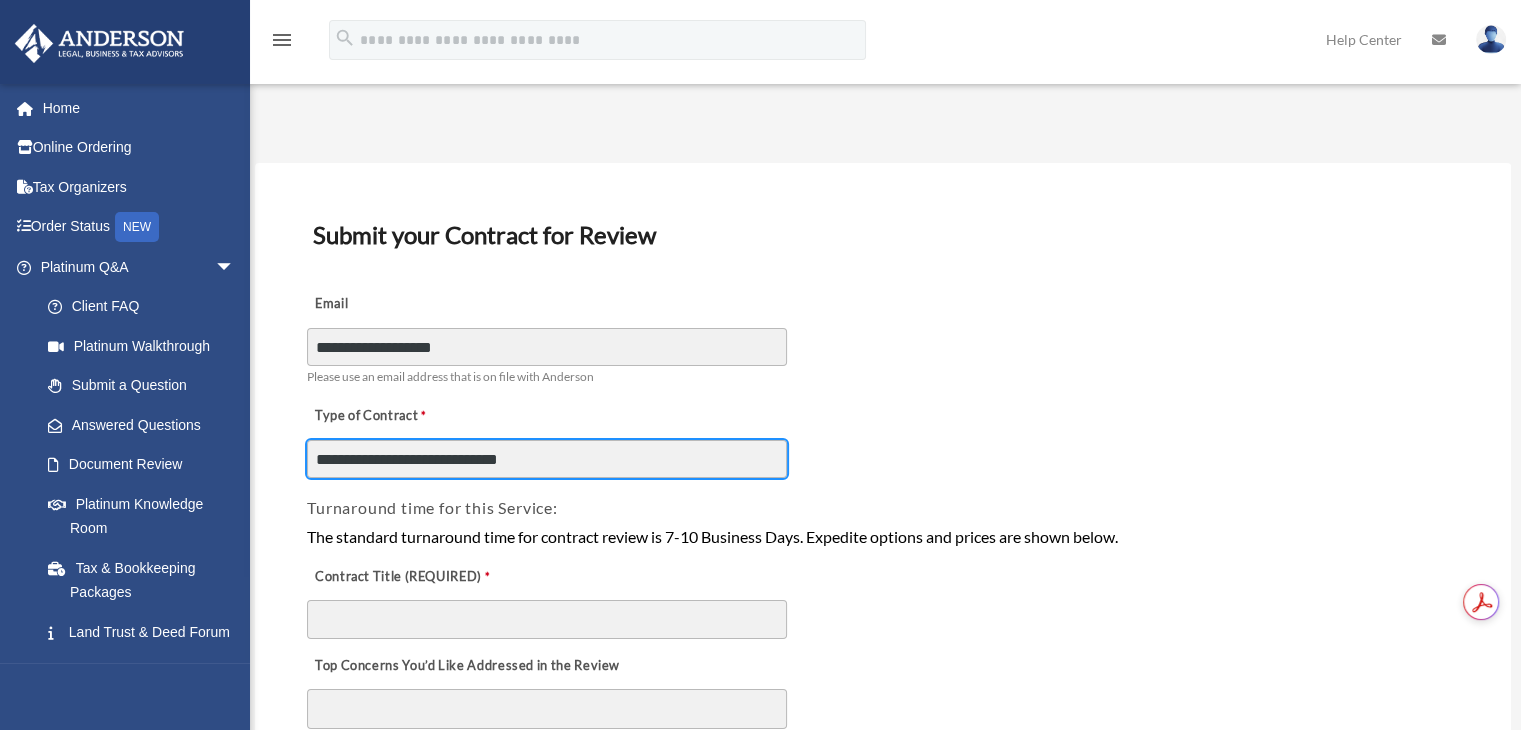 click on "**********" at bounding box center [547, 459] 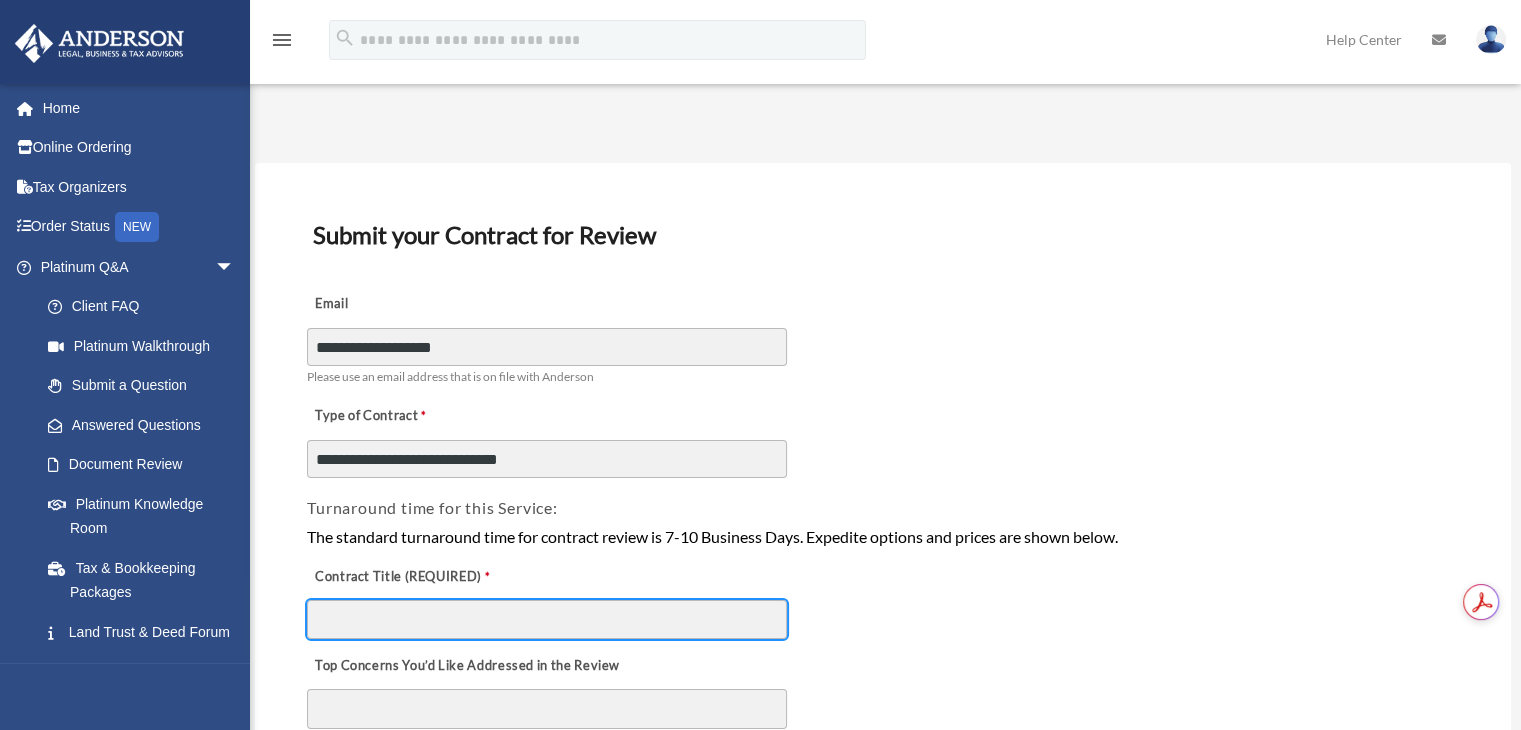 click on "Contract Title (REQUIRED)" at bounding box center (547, 619) 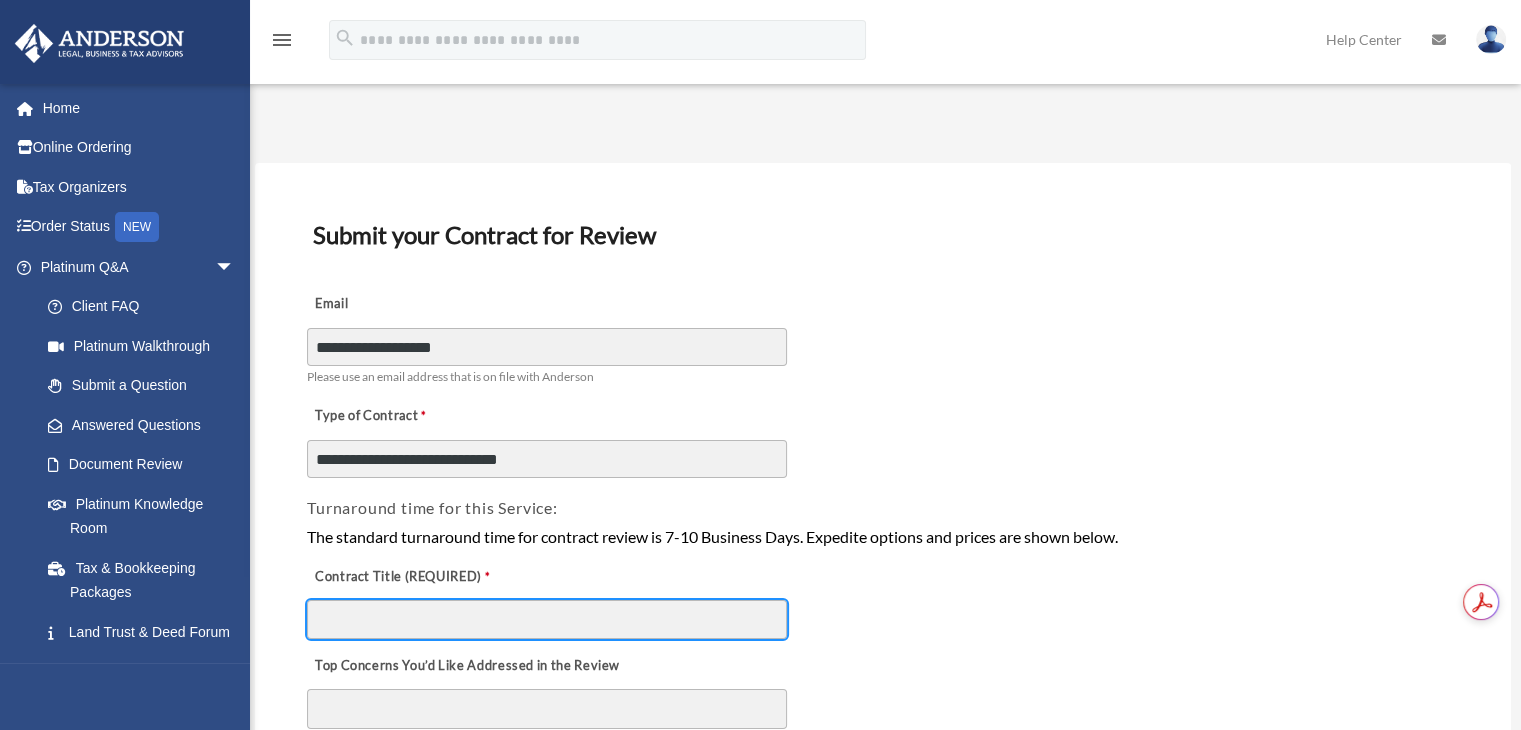 type on "**********" 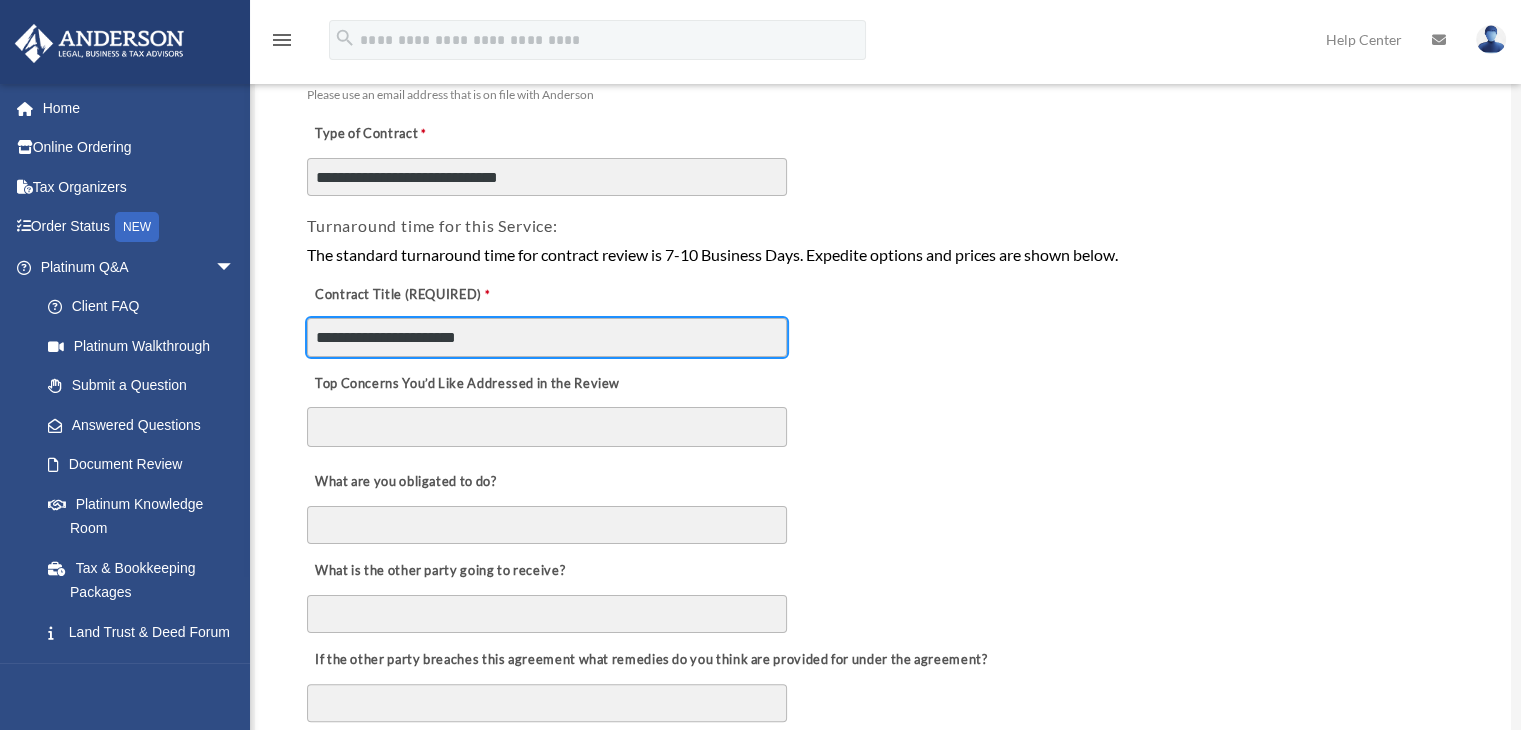scroll, scrollTop: 318, scrollLeft: 0, axis: vertical 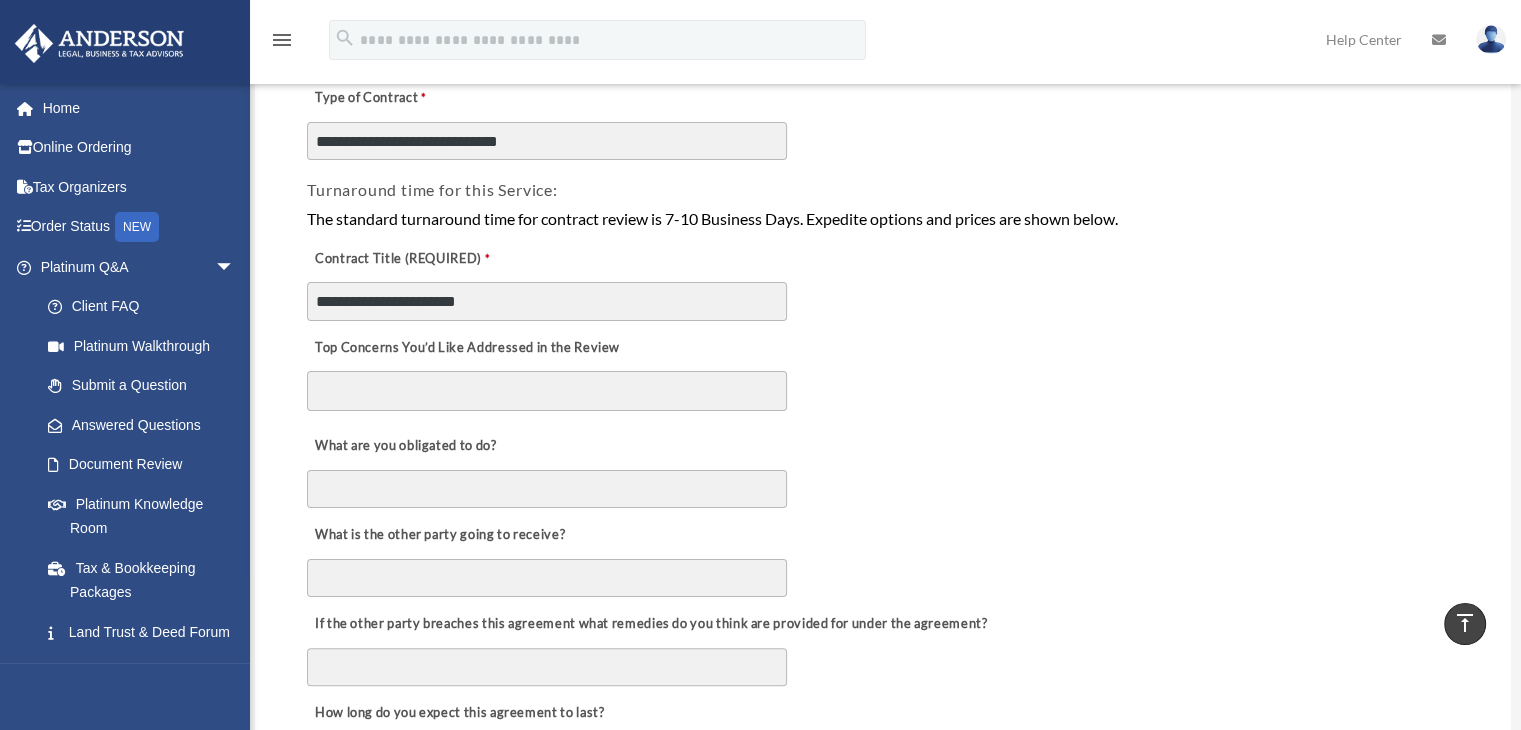click on "Top Concerns You’d Like Addressed in the Review" at bounding box center [547, 391] 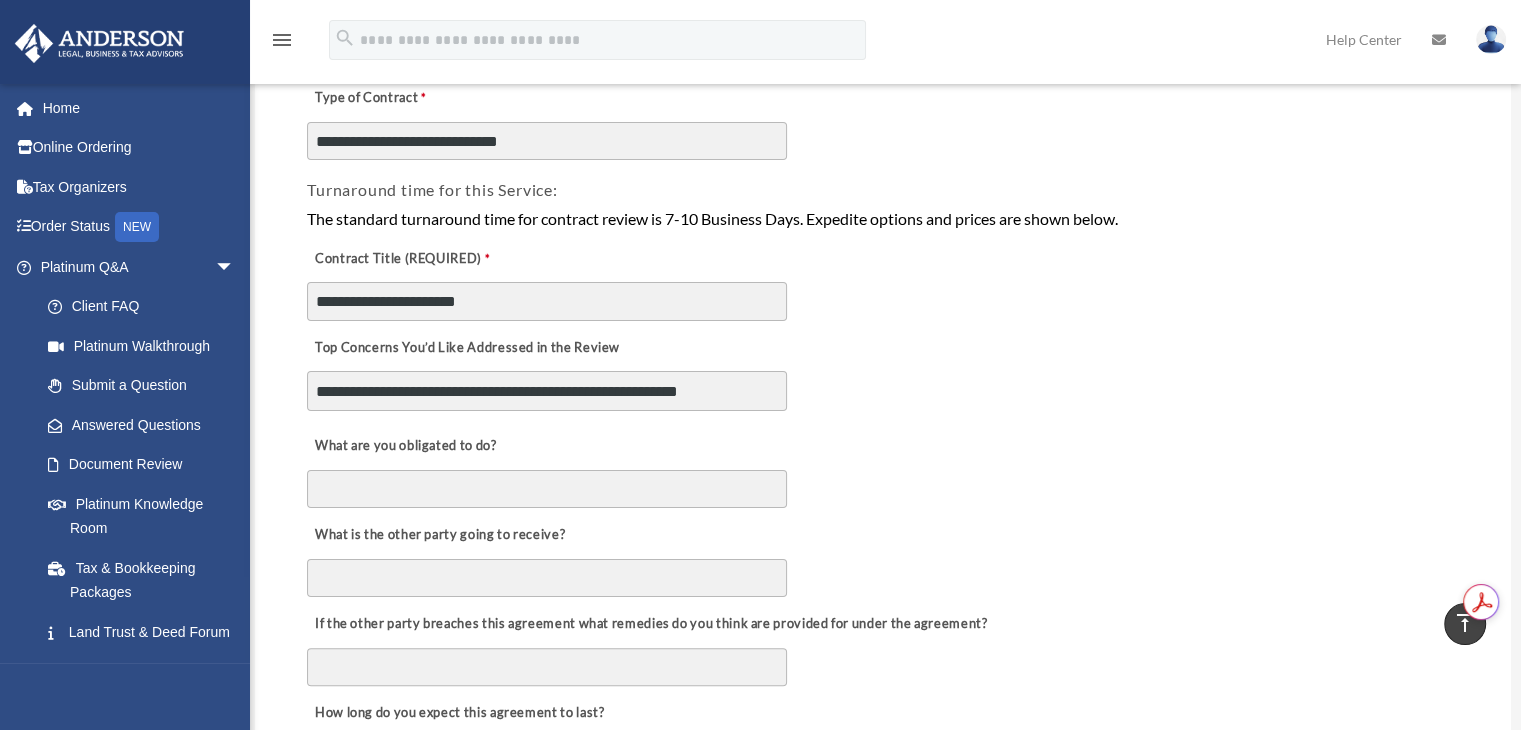 type on "**********" 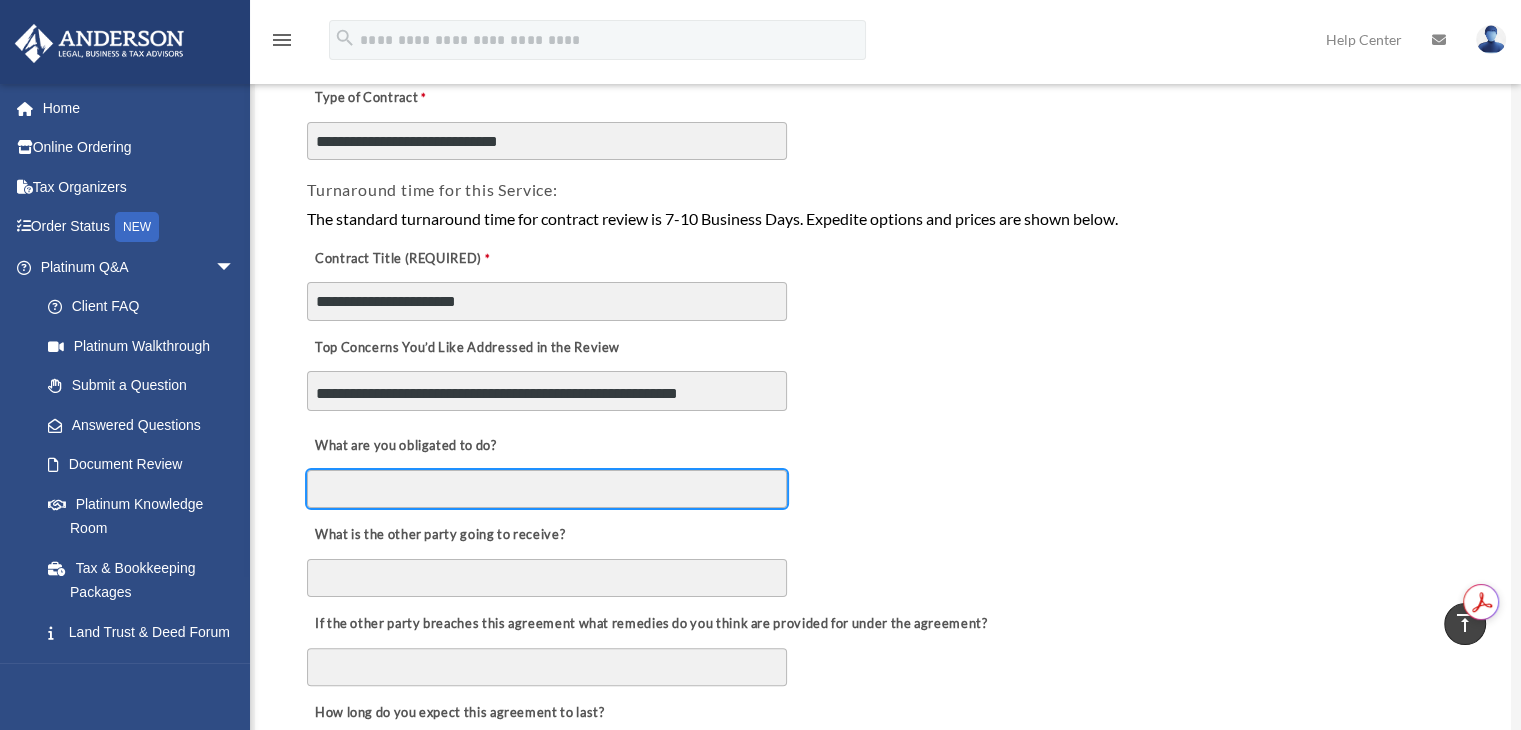 click on "What are you obligated to do?" at bounding box center [547, 489] 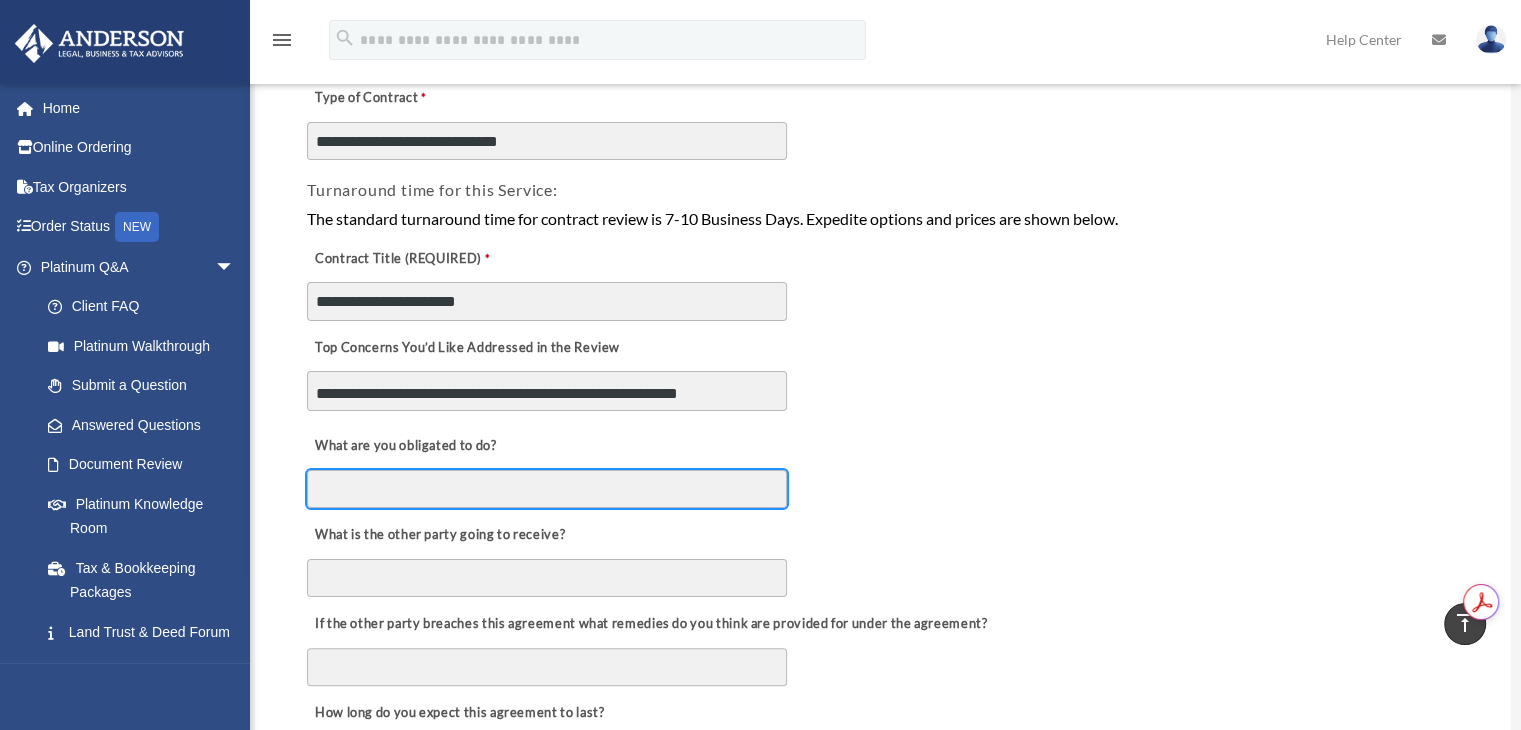 type on "**********" 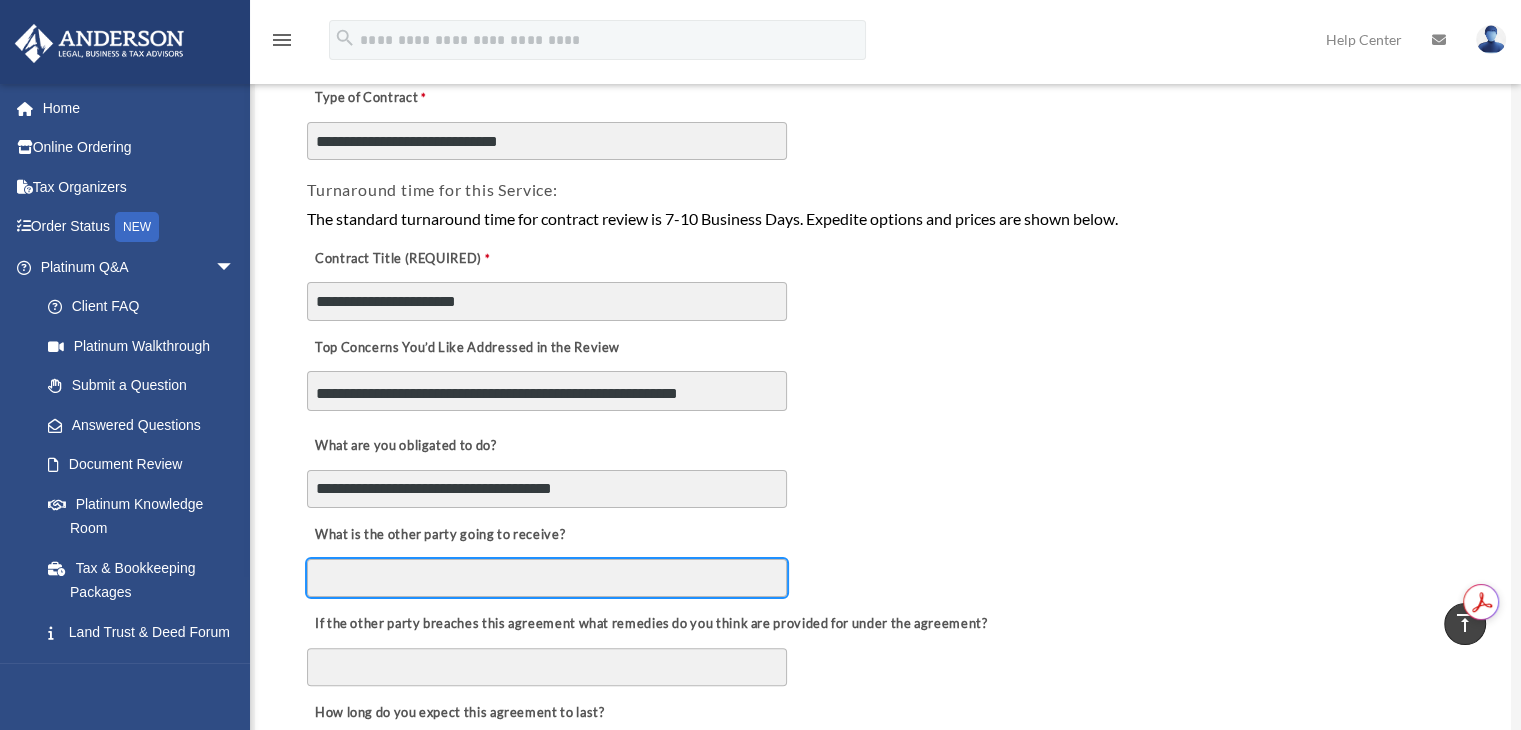click on "What is the other party going to receive?" at bounding box center [547, 578] 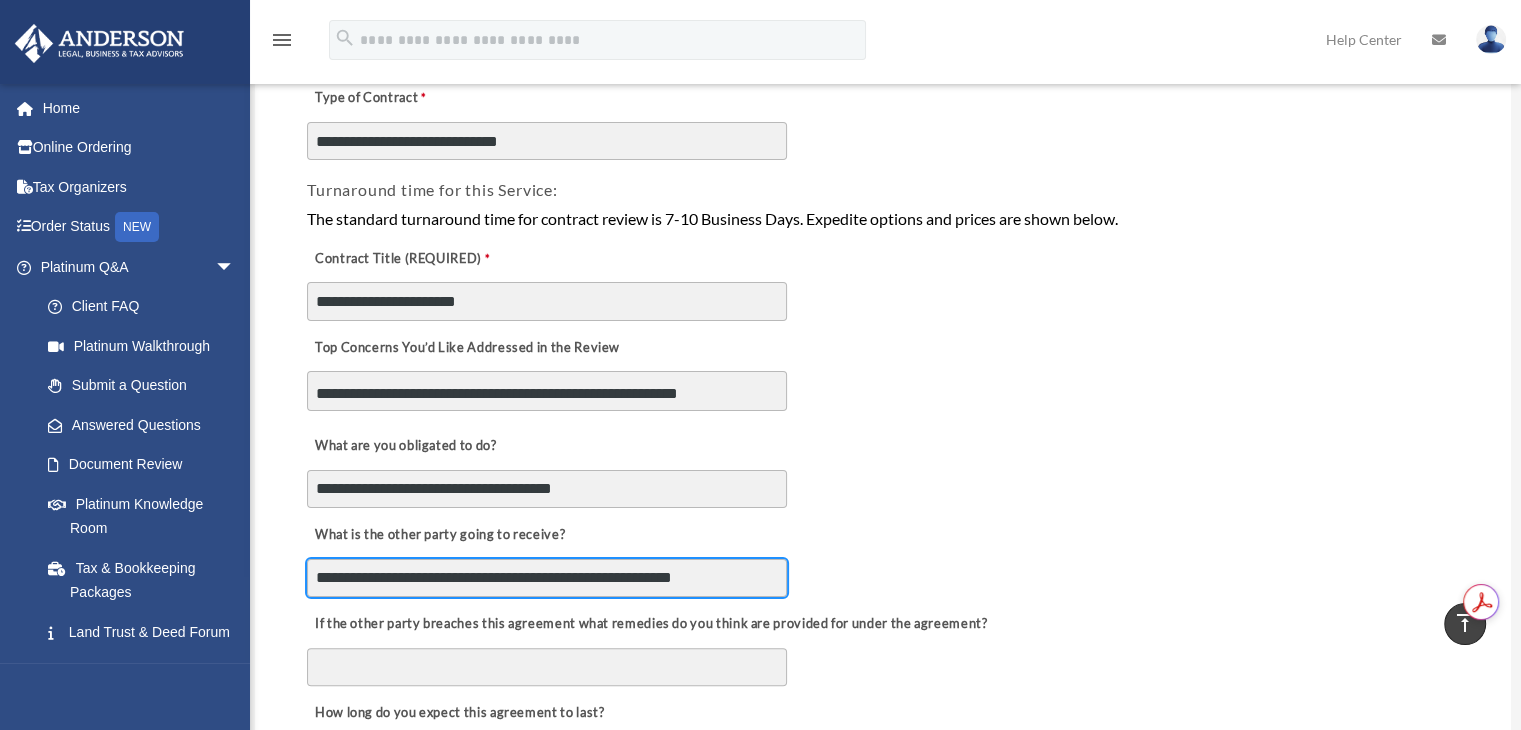 type on "**********" 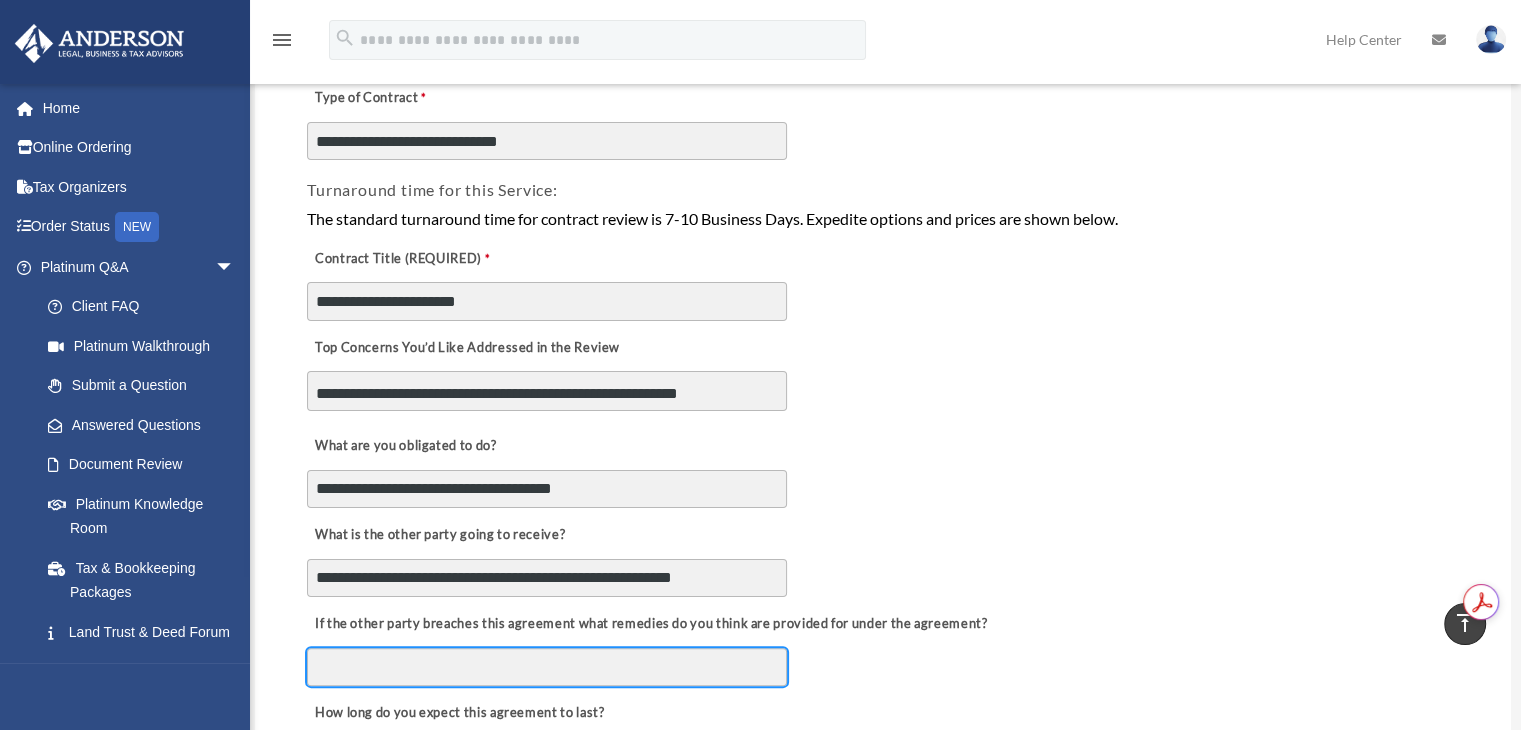 click on "If the other party breaches this agreement what remedies do you think are provided for under the agreement?" at bounding box center [547, 667] 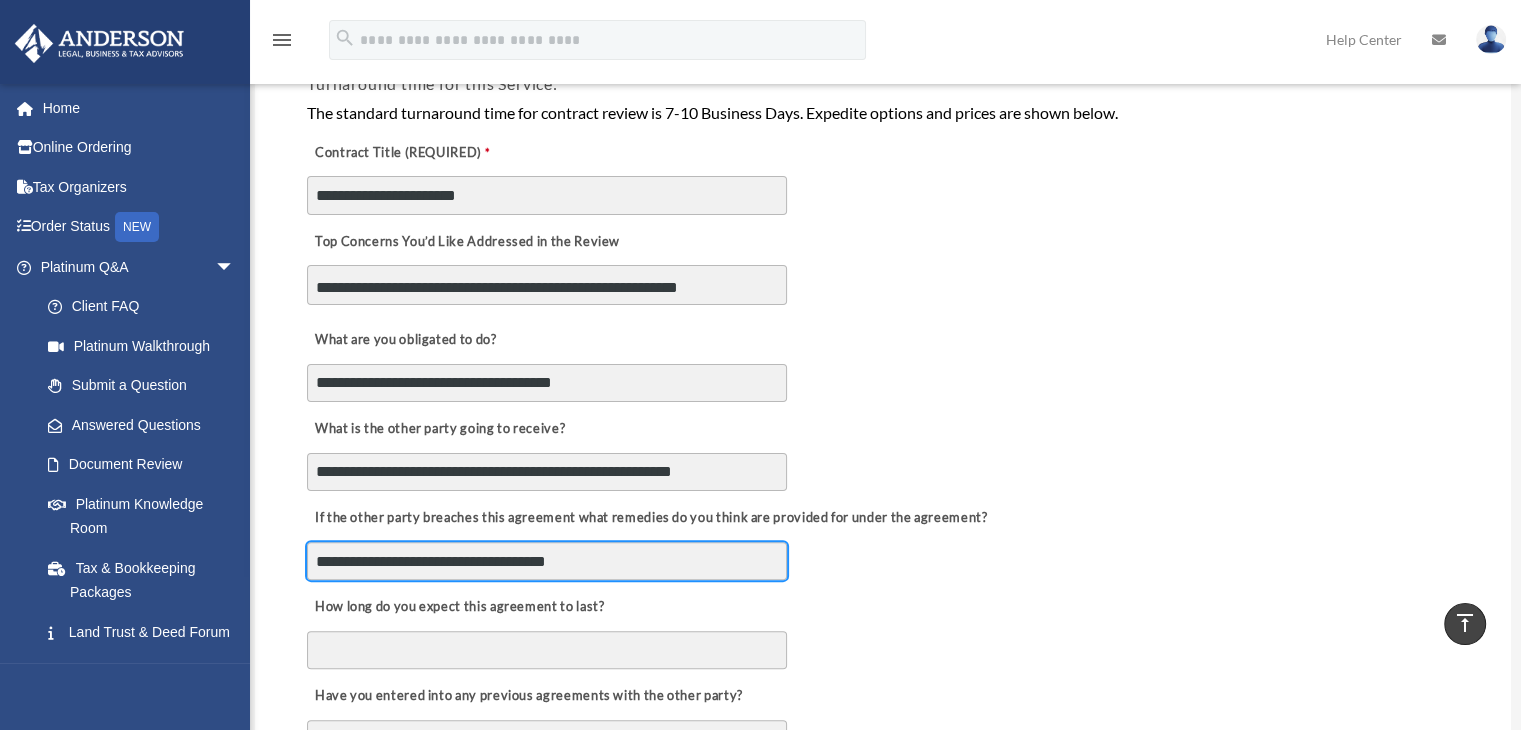 scroll, scrollTop: 431, scrollLeft: 0, axis: vertical 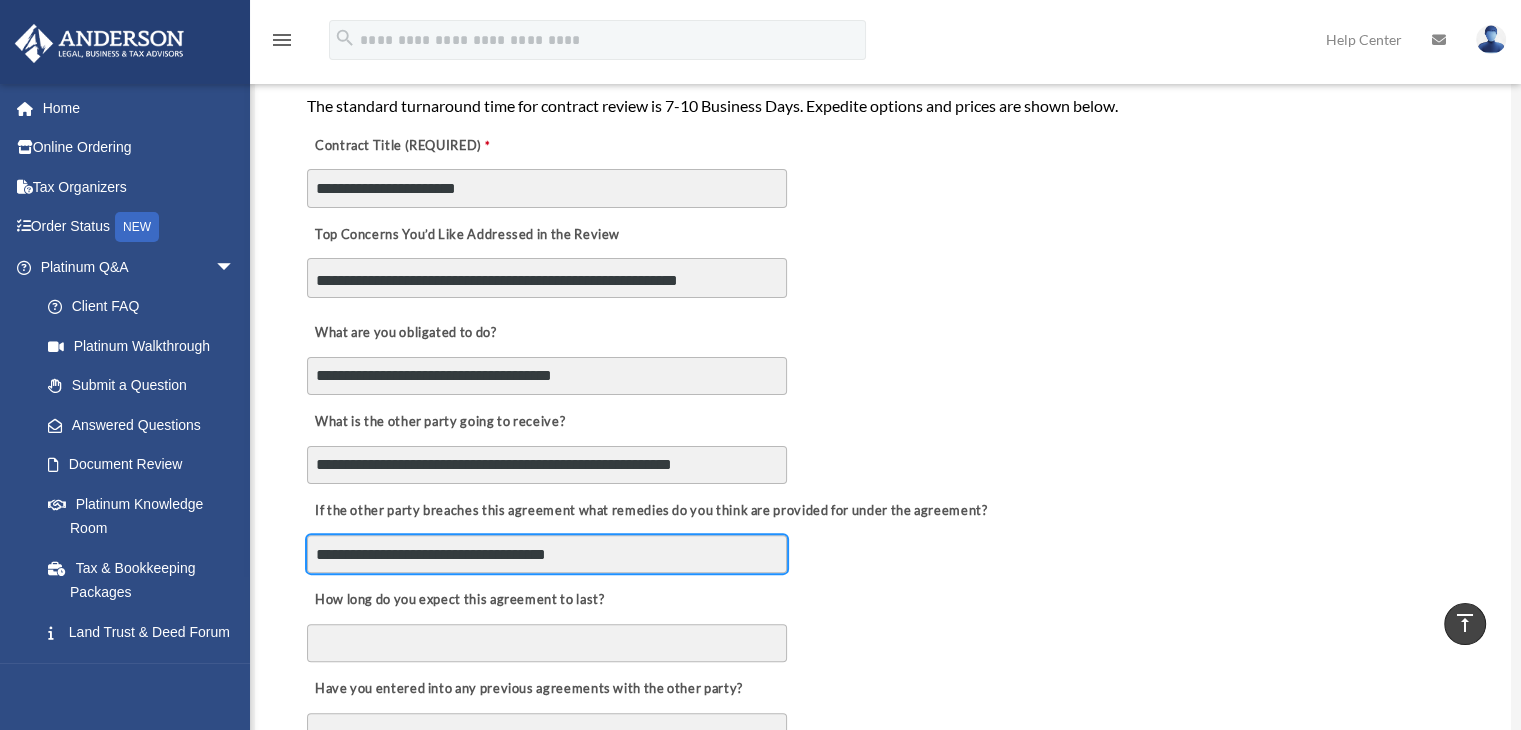type on "**********" 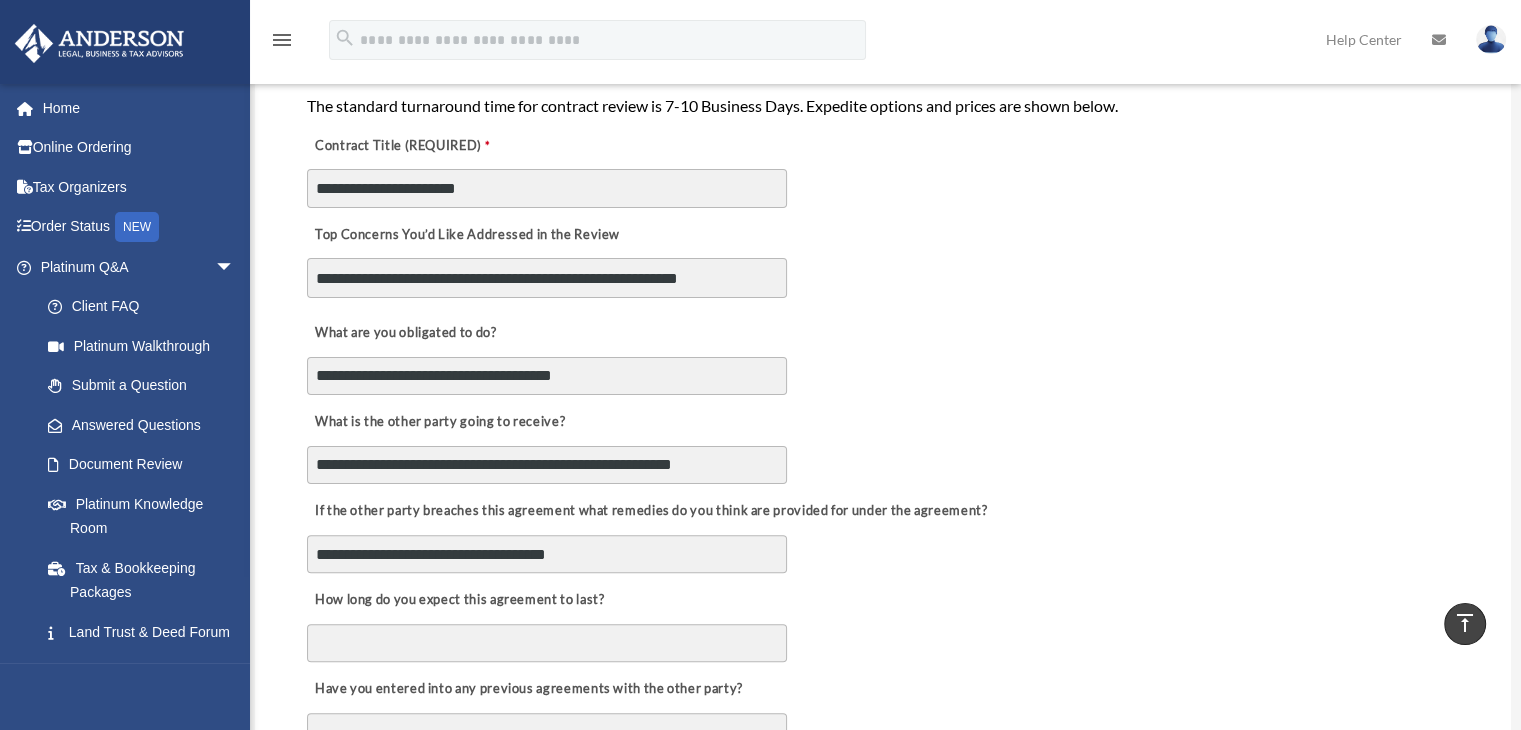 click on "**********" at bounding box center (547, 278) 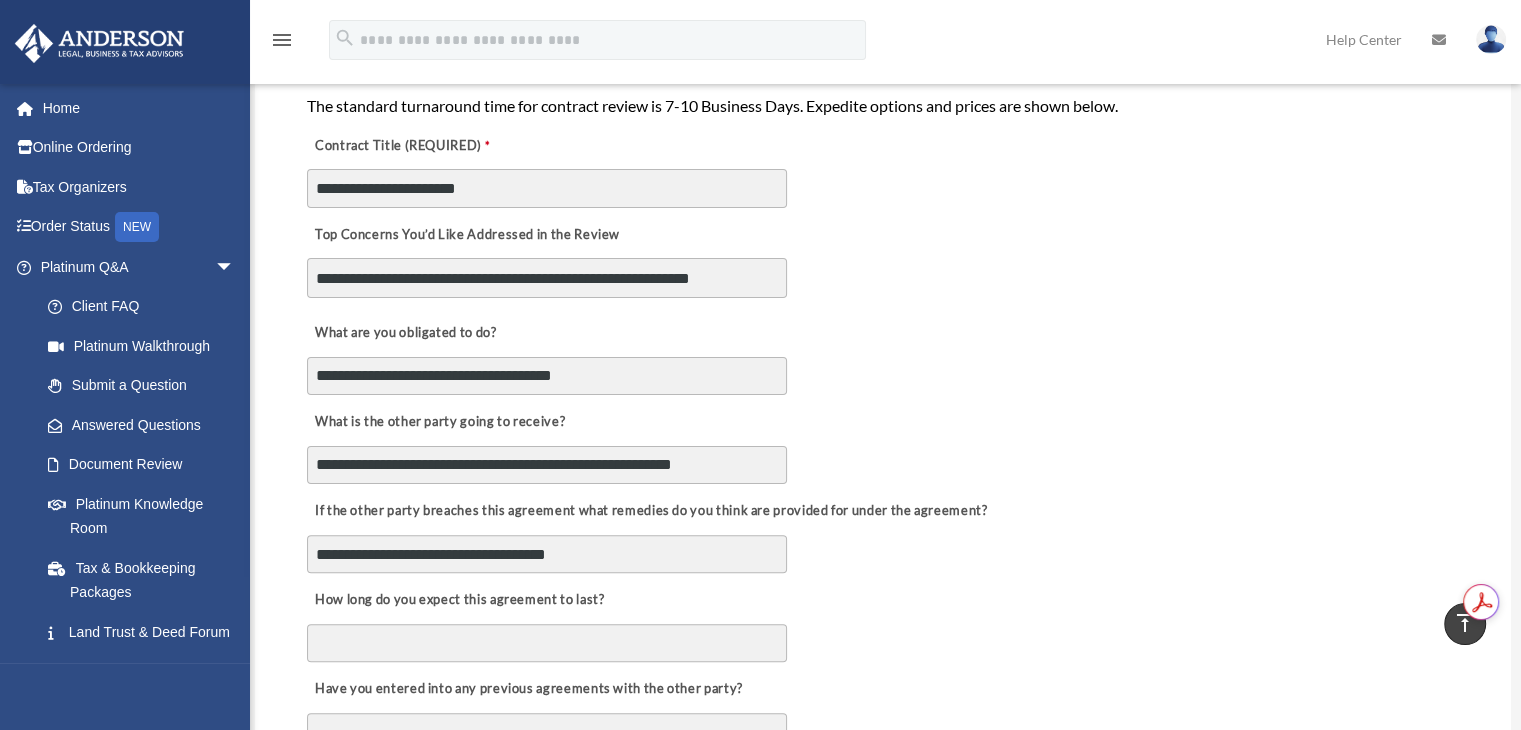 type on "**********" 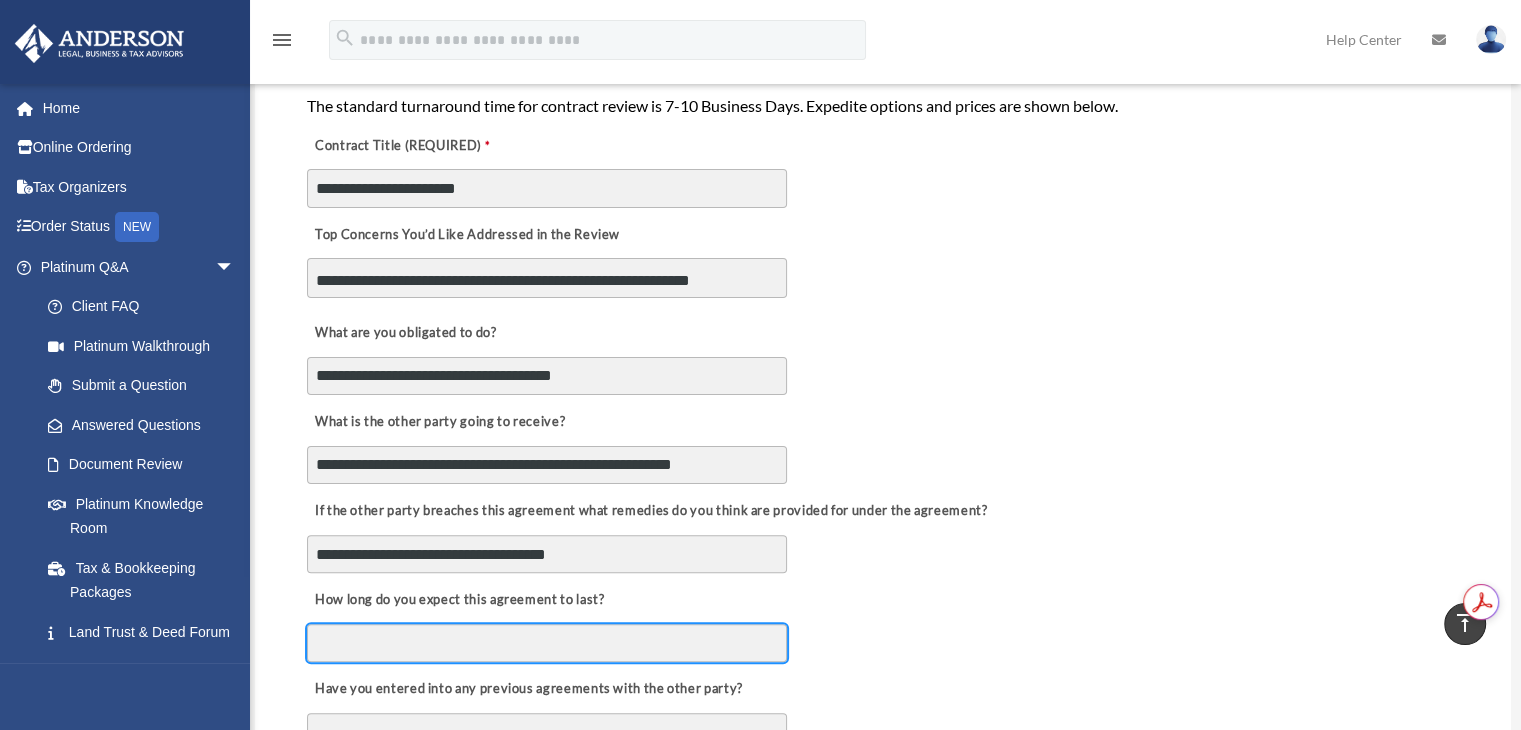 click on "How long do you expect this agreement to last?" at bounding box center (547, 643) 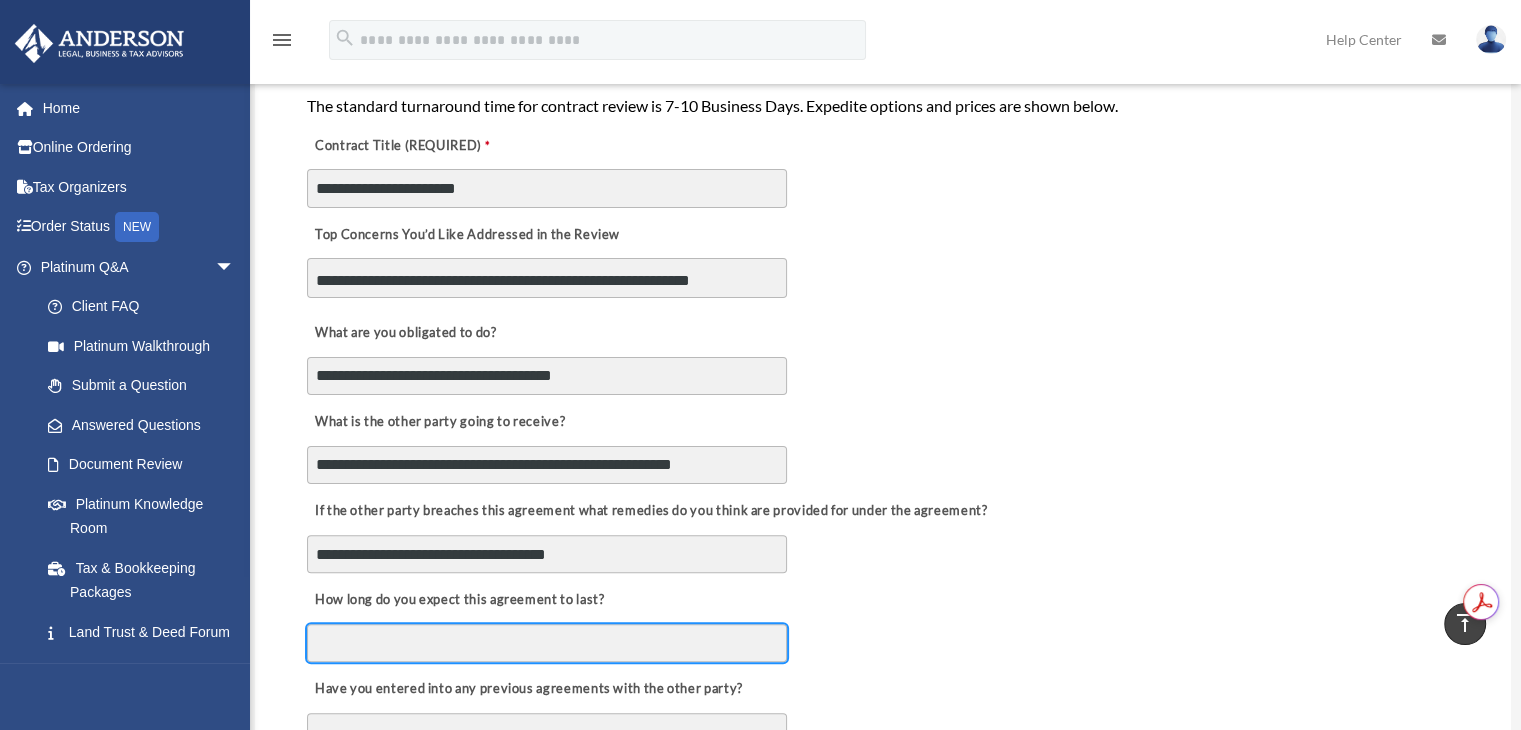 type on "**********" 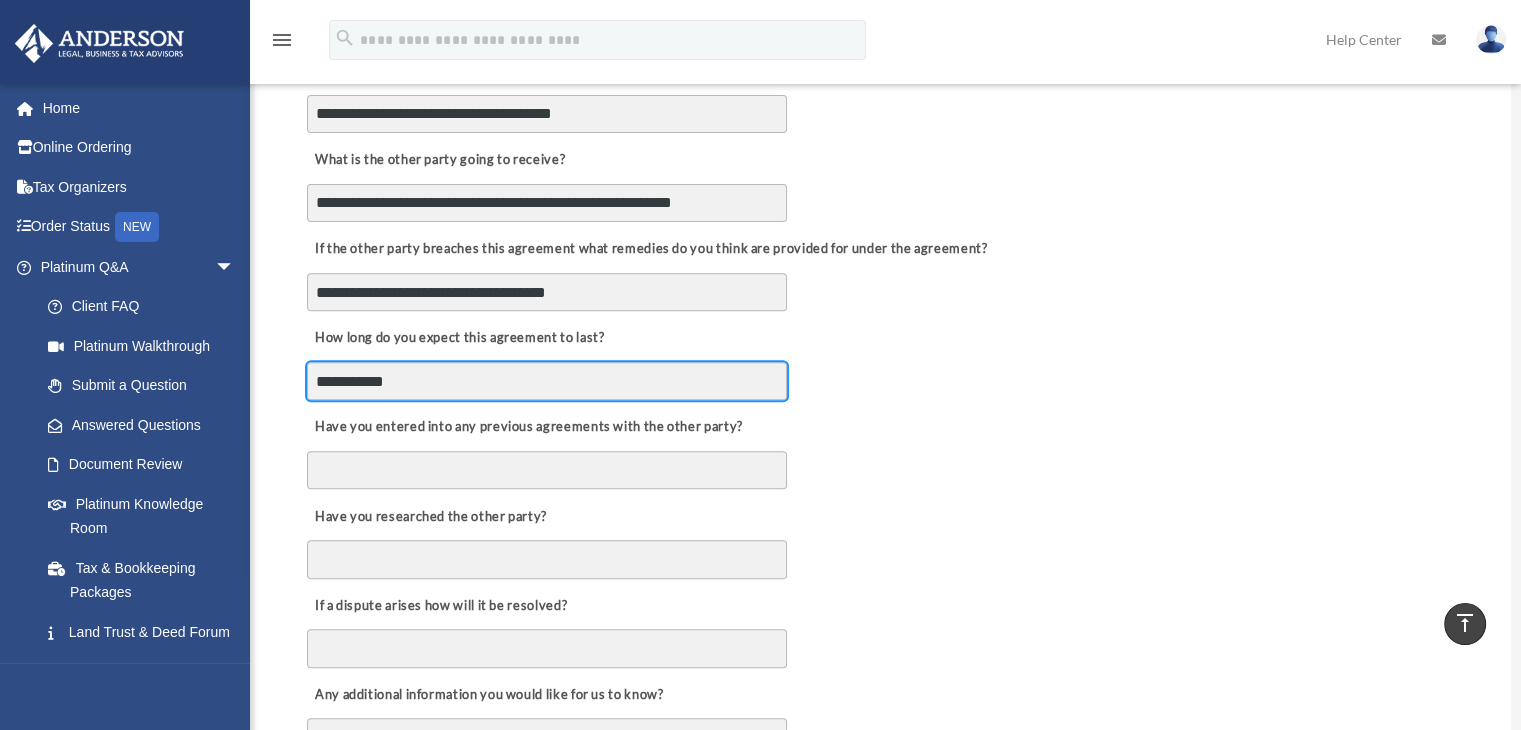 scroll, scrollTop: 690, scrollLeft: 0, axis: vertical 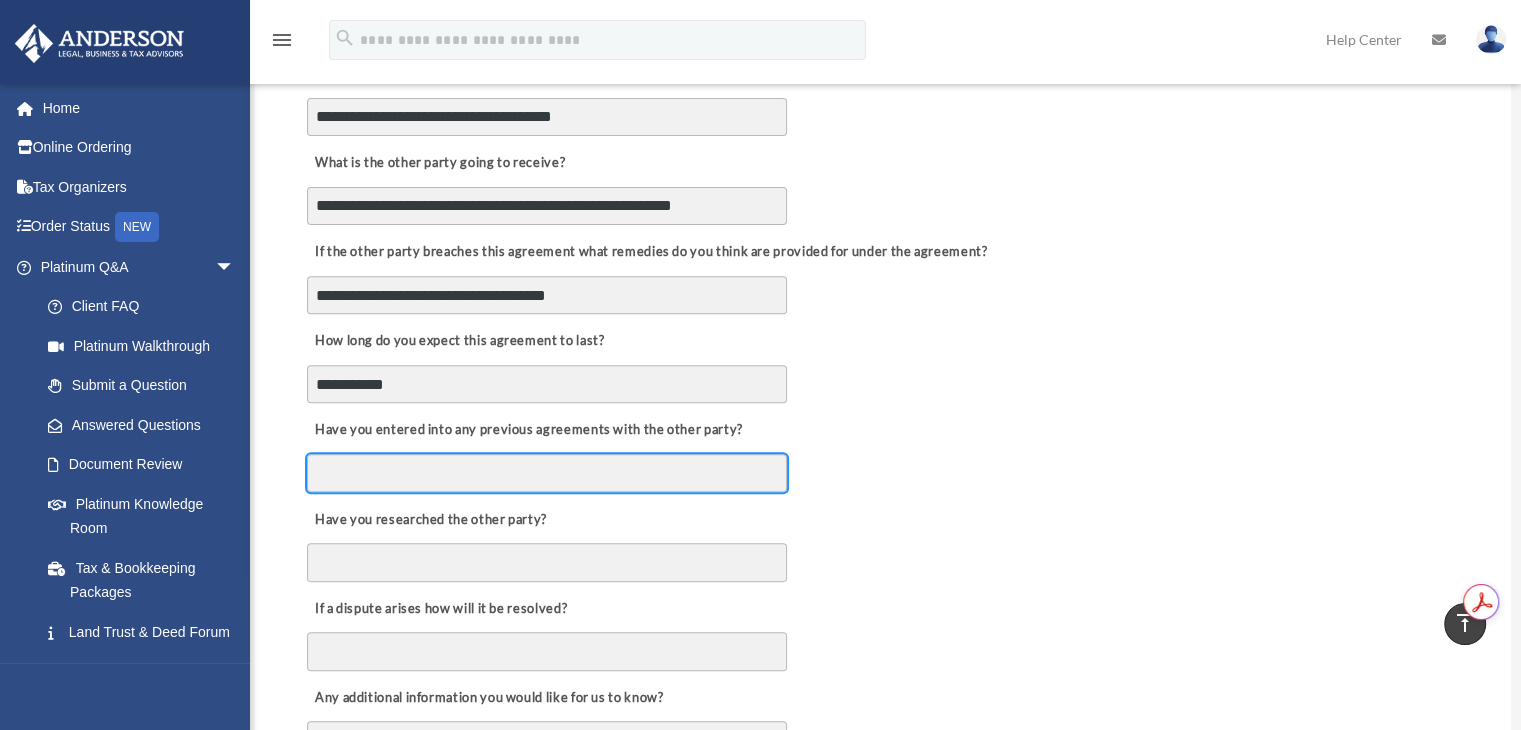 click on "Have you entered into any previous agreements with the other party?" at bounding box center (547, 473) 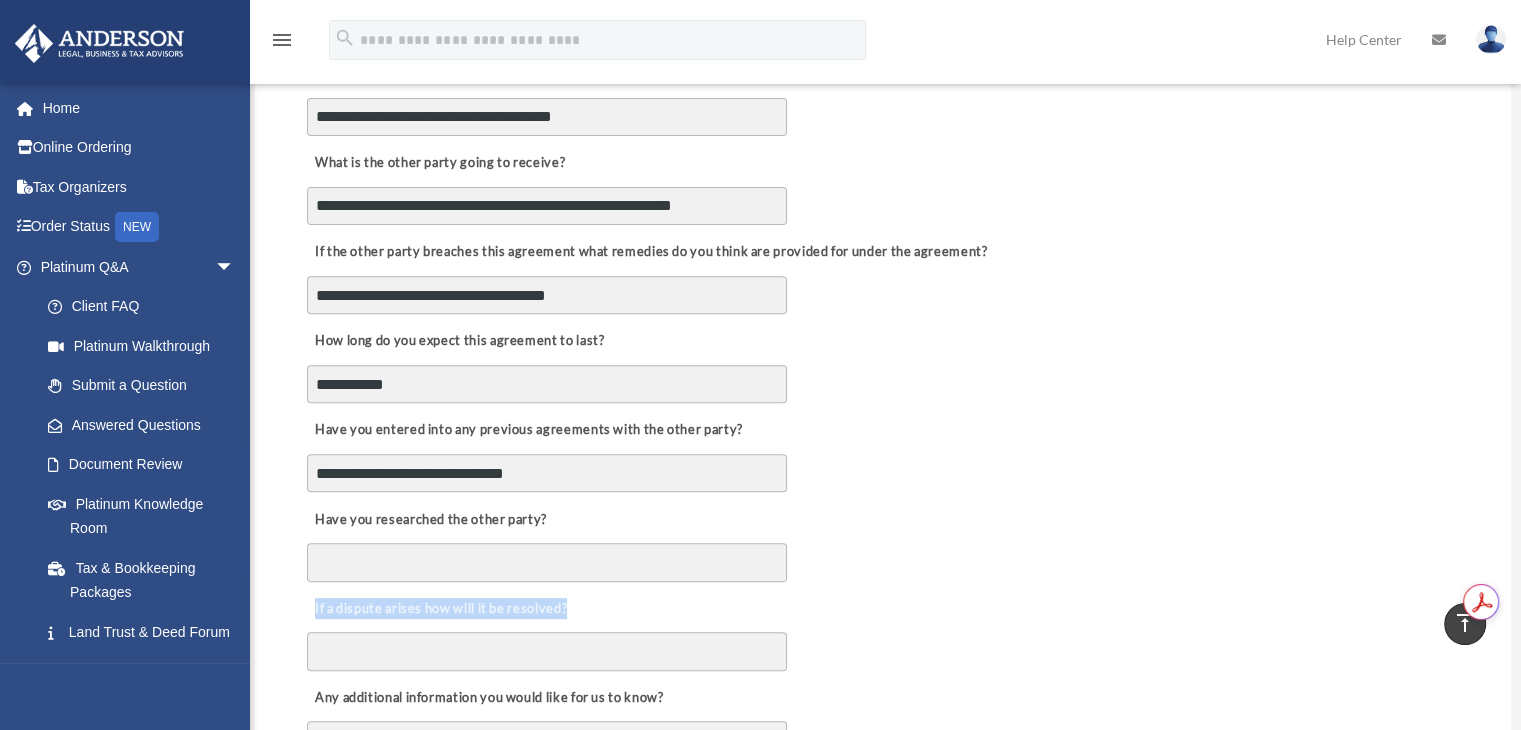 drag, startPoint x: 576, startPoint y: 594, endPoint x: 567, endPoint y: 553, distance: 41.976185 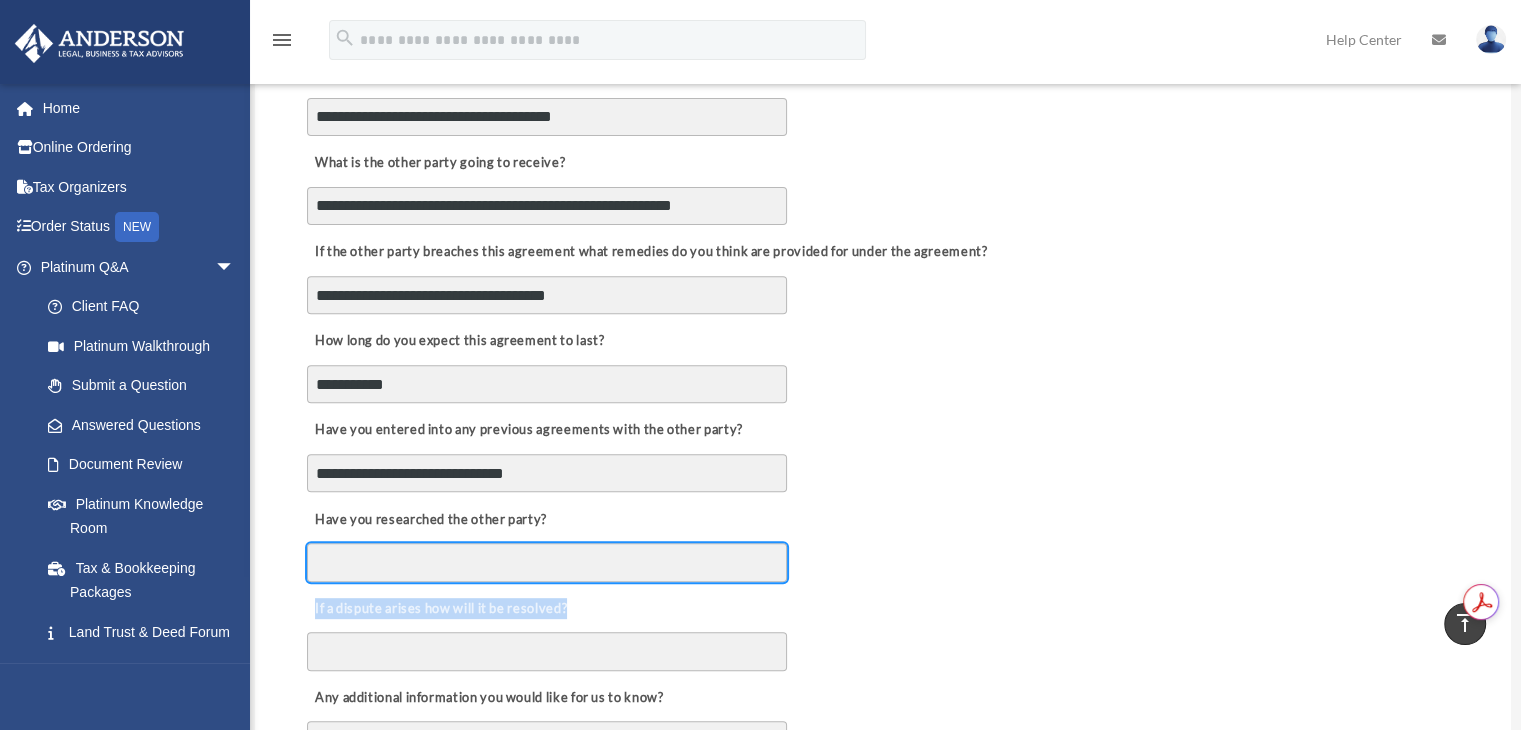 click on "Have you researched the other party?" at bounding box center [547, 562] 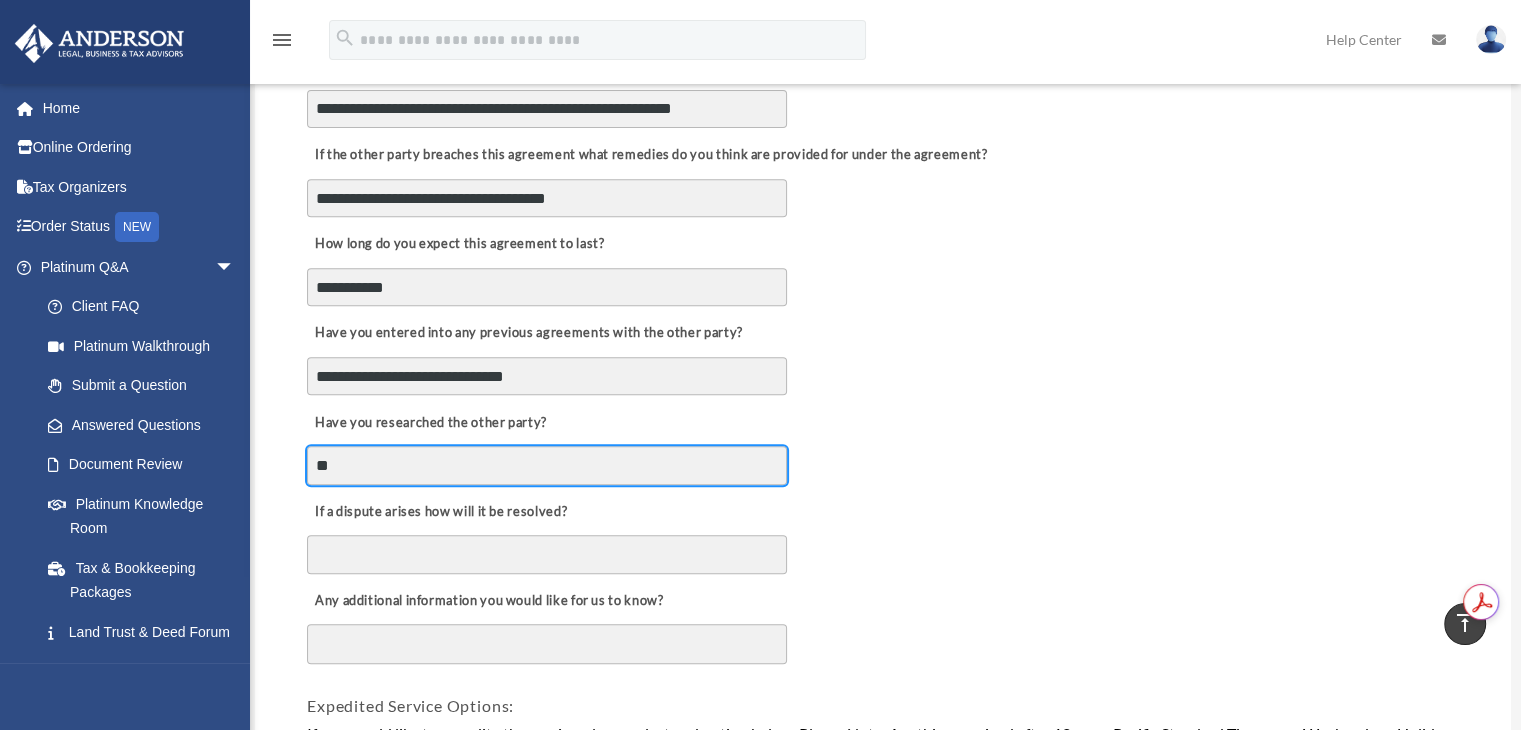 scroll, scrollTop: 859, scrollLeft: 0, axis: vertical 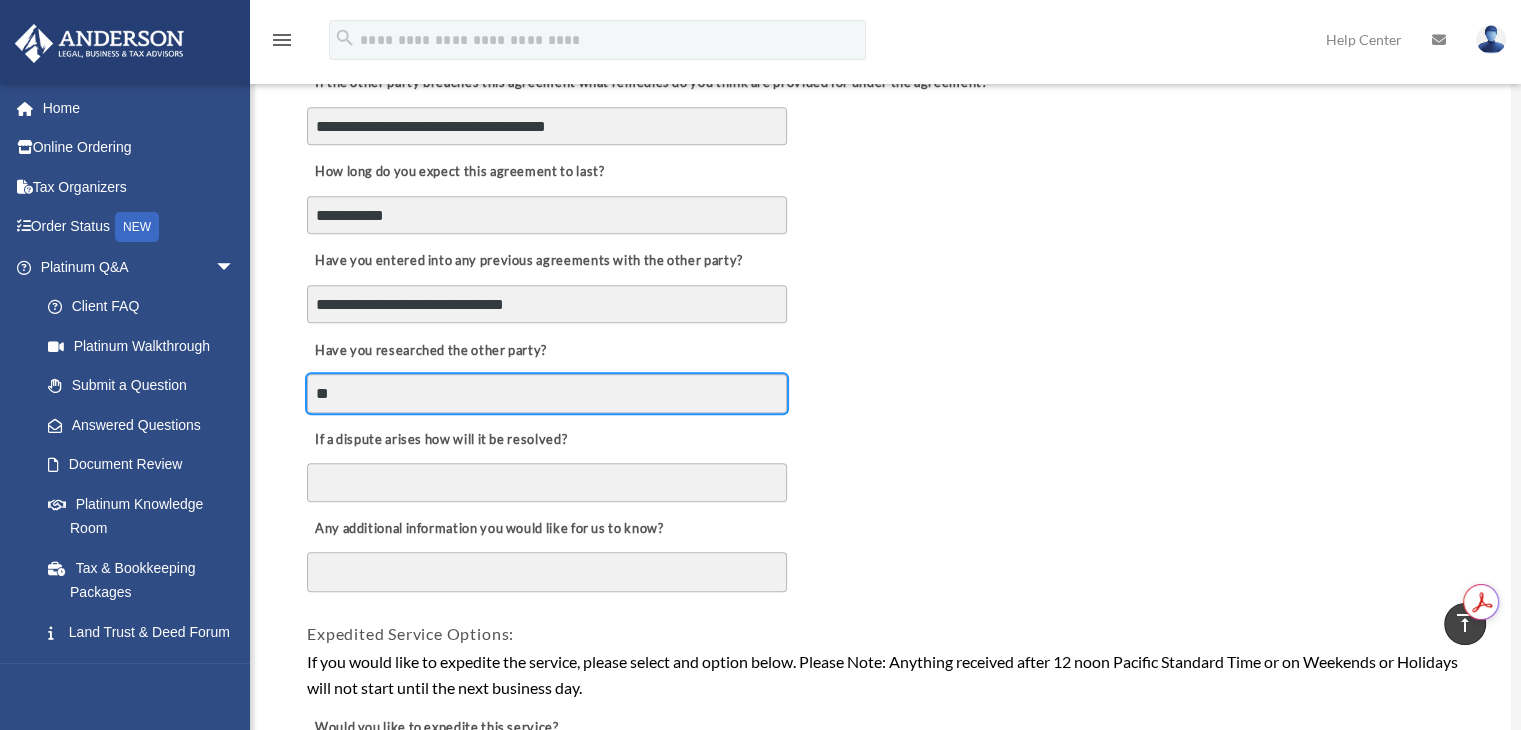 type on "**" 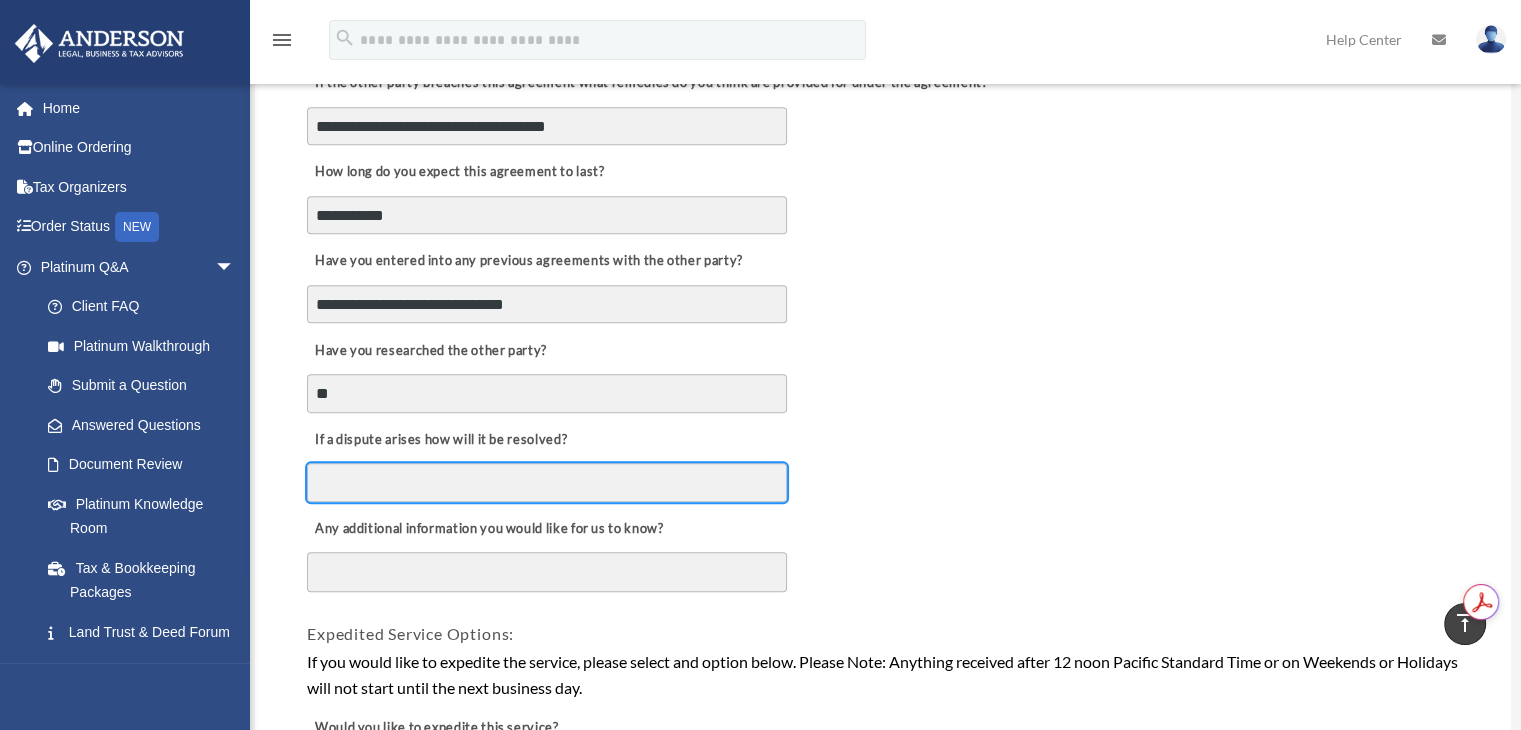click on "If a dispute arises how will it be resolved?" at bounding box center [547, 482] 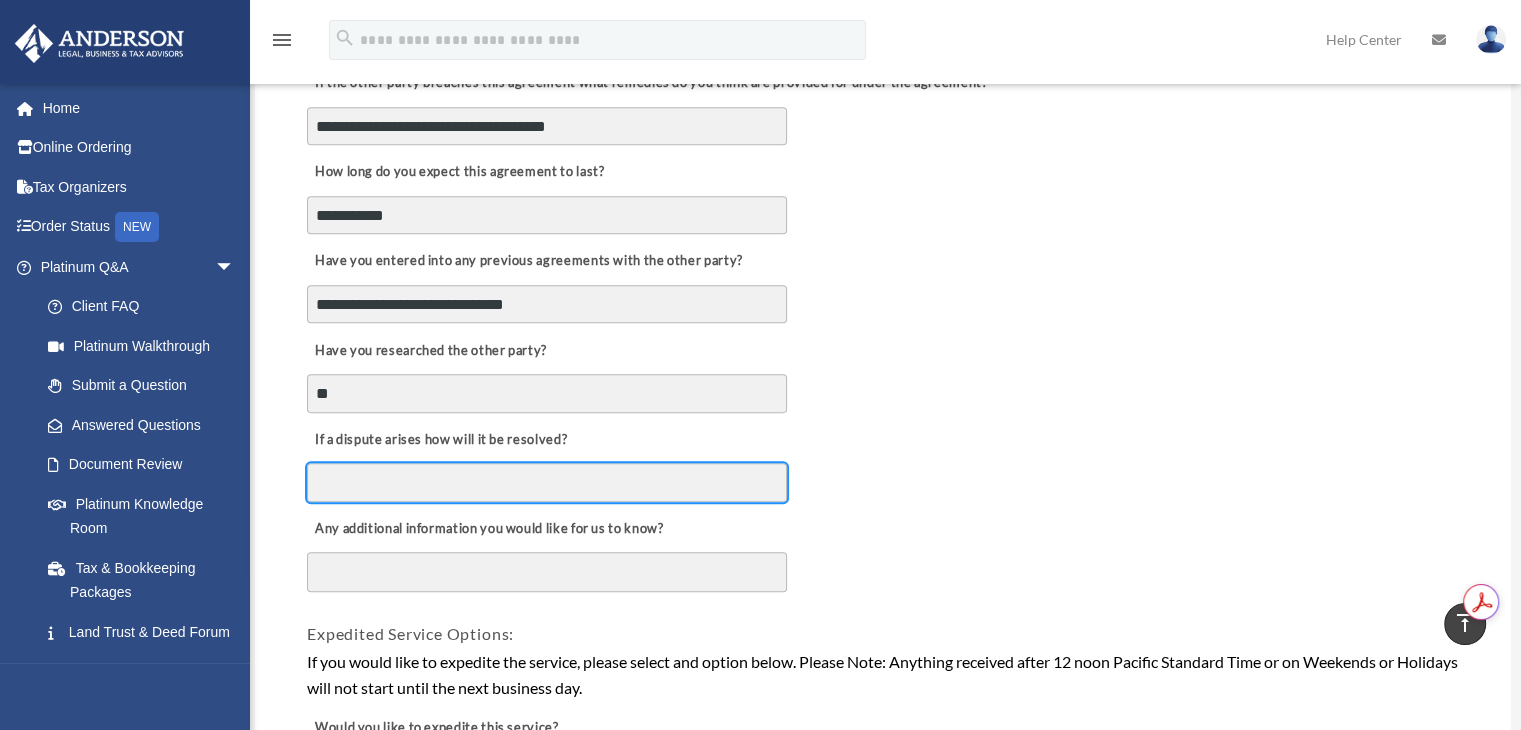 type on "**********" 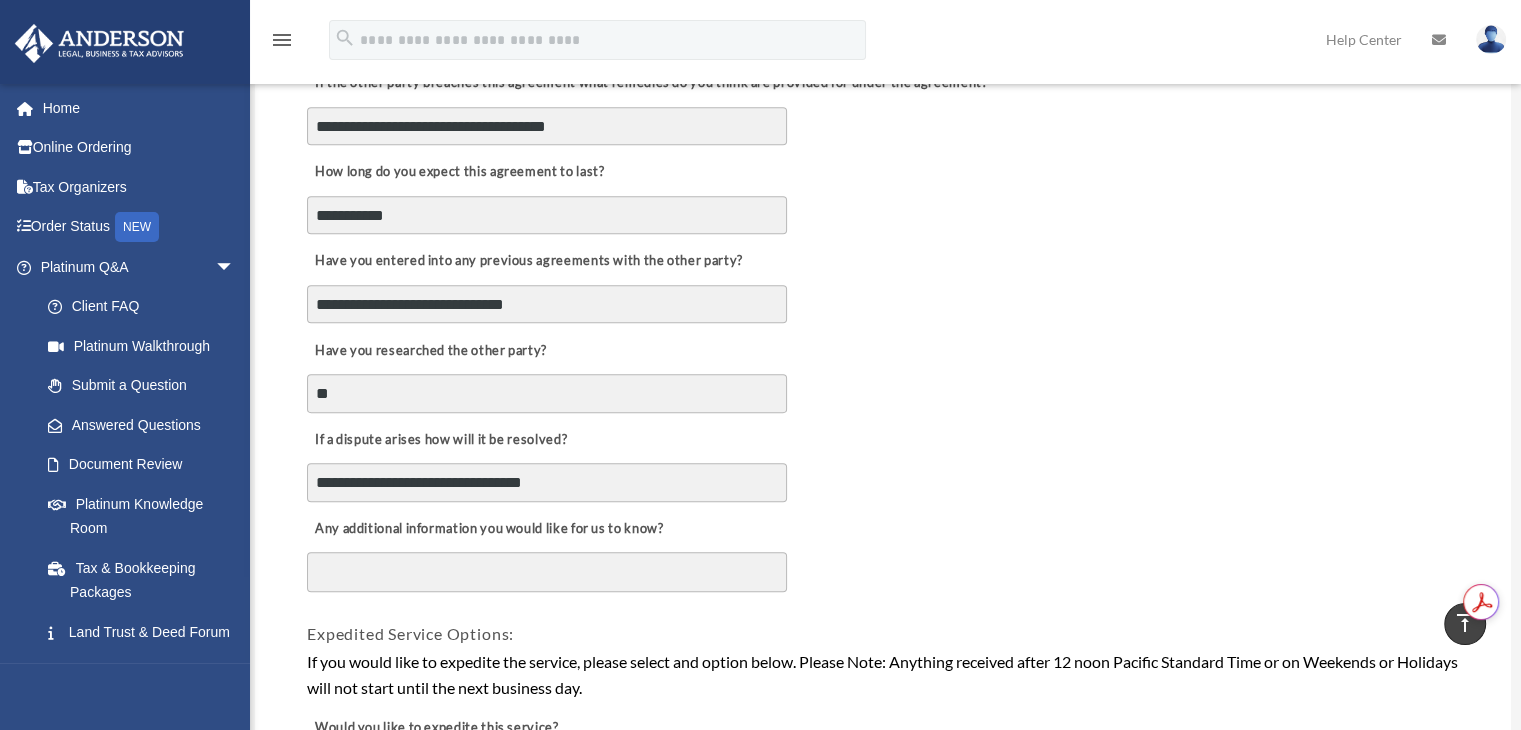 click on "Any additional information you would like for us to know?" at bounding box center [547, 572] 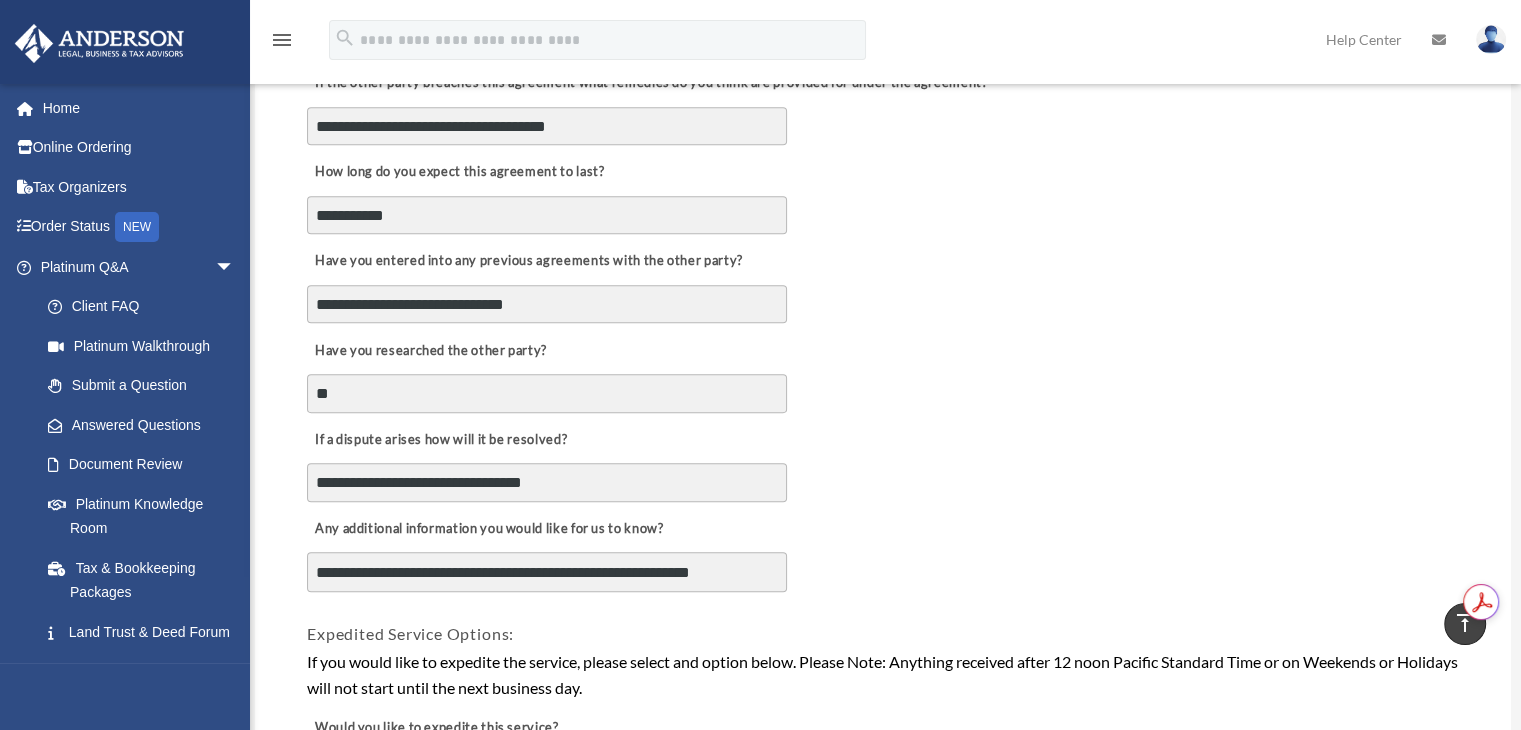 click on "**********" at bounding box center [547, 572] 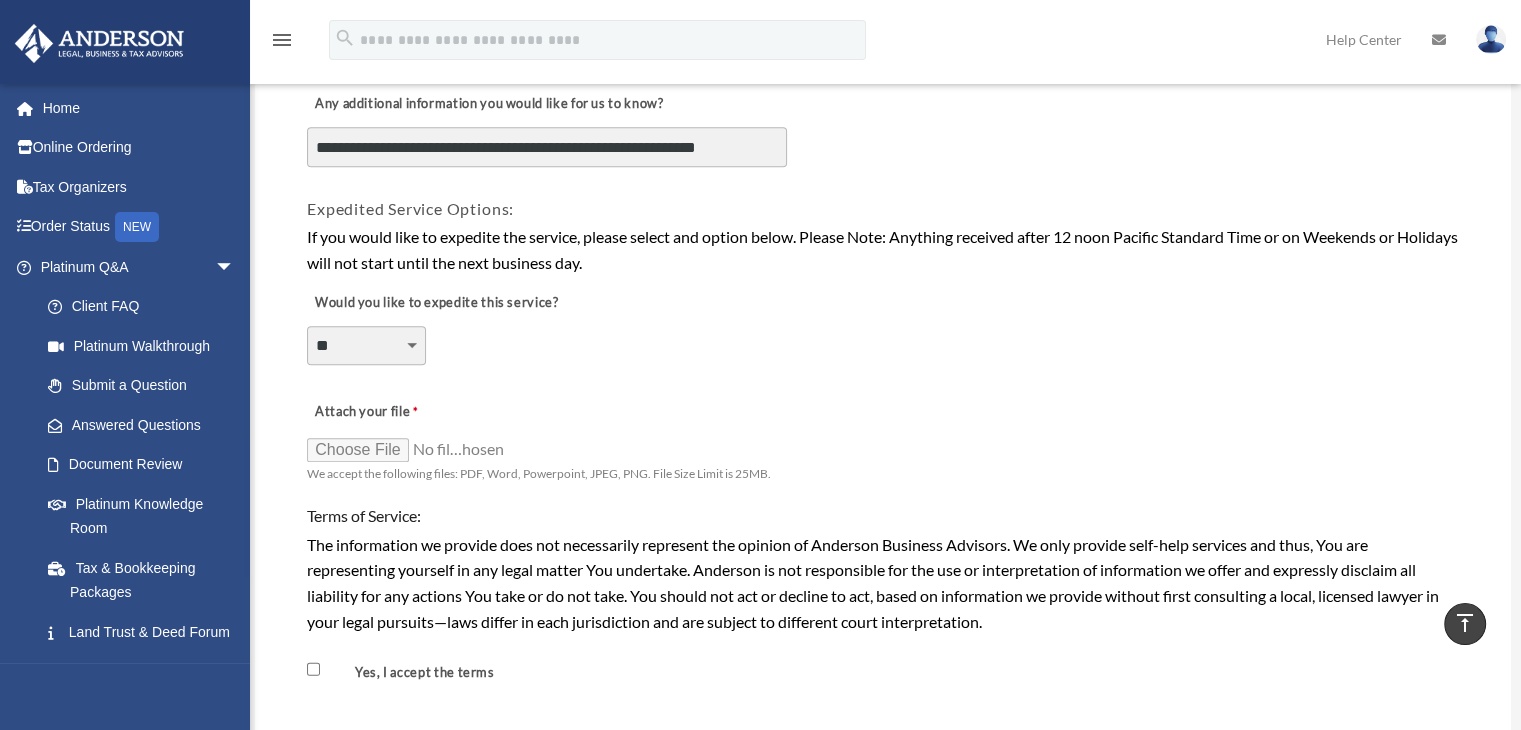 scroll, scrollTop: 1288, scrollLeft: 0, axis: vertical 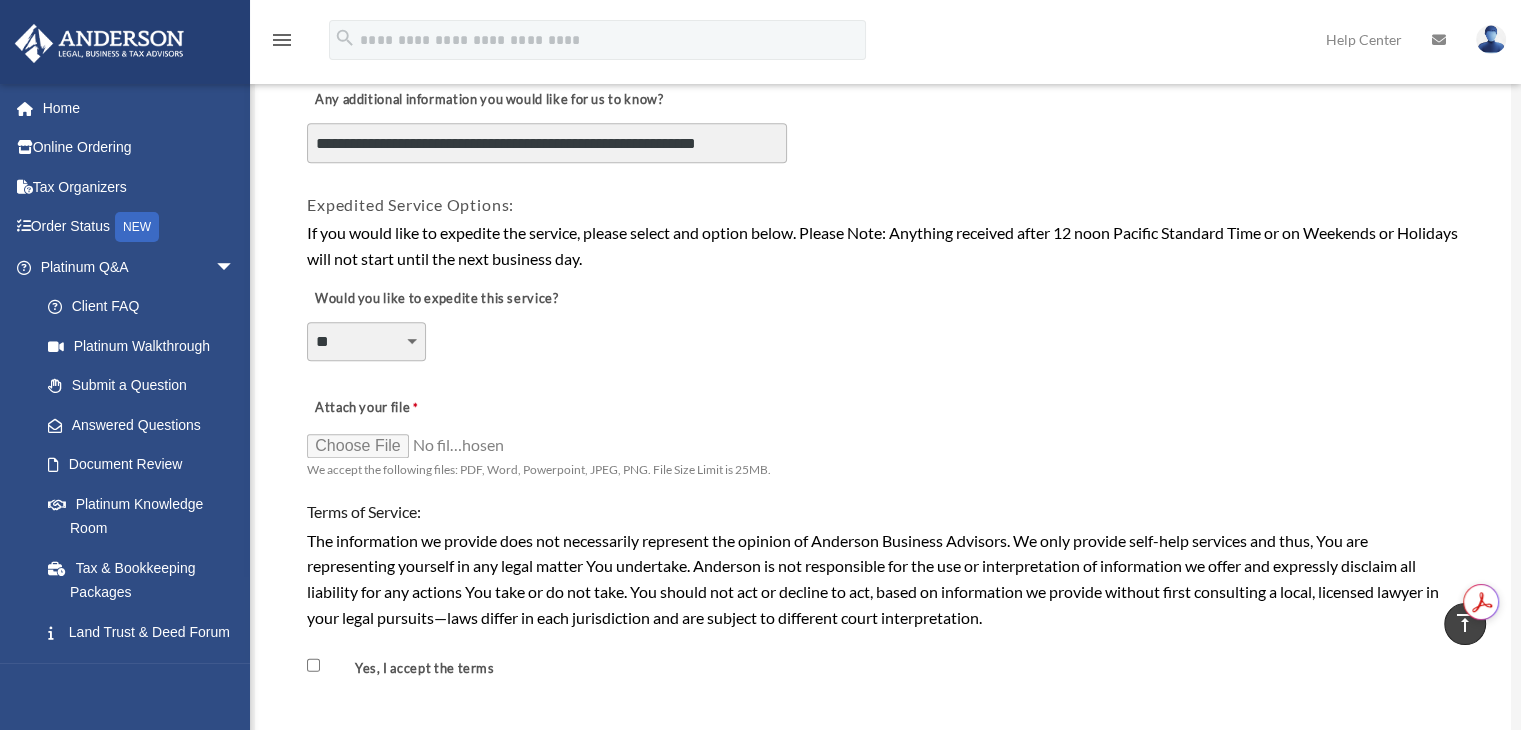 type on "**********" 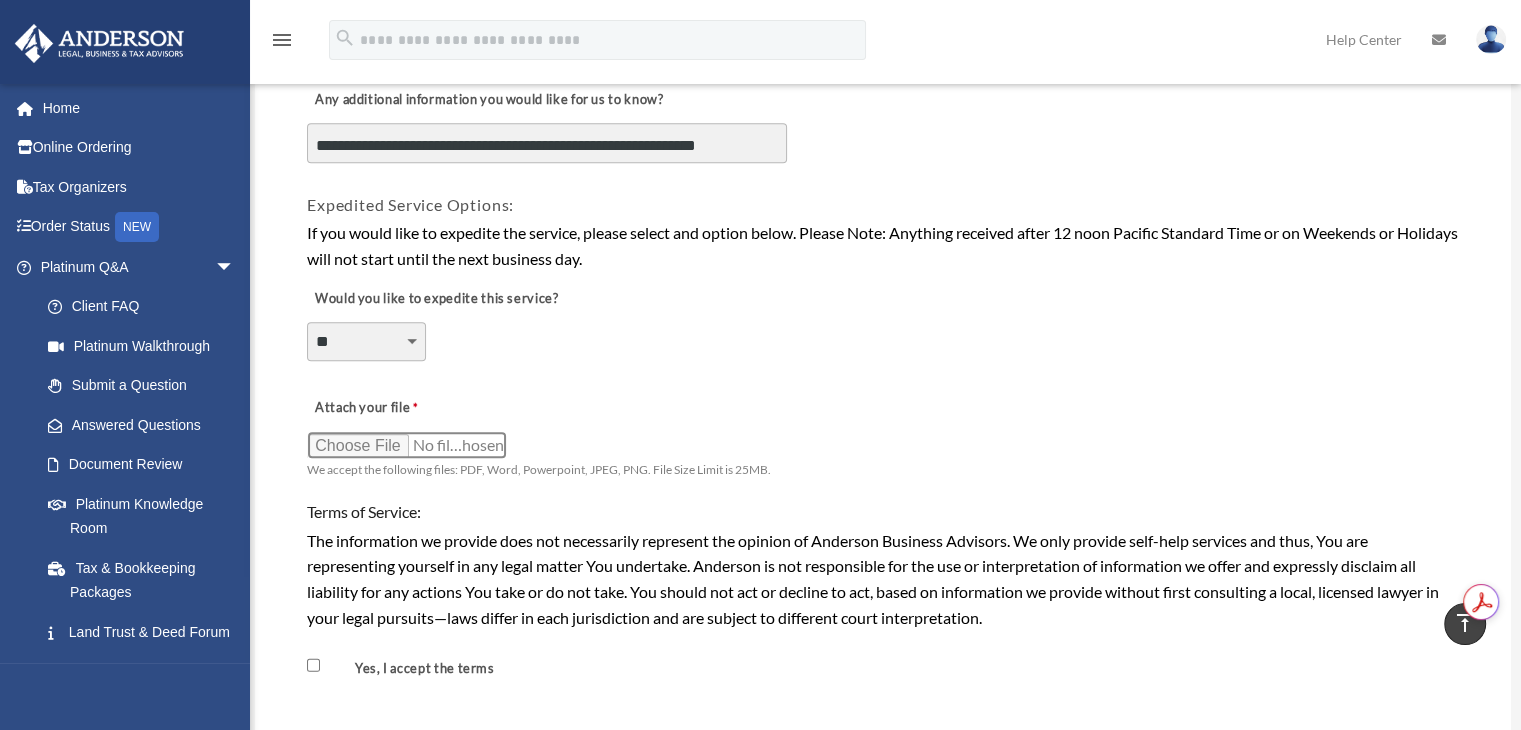 click on "Attach your file" at bounding box center [407, 445] 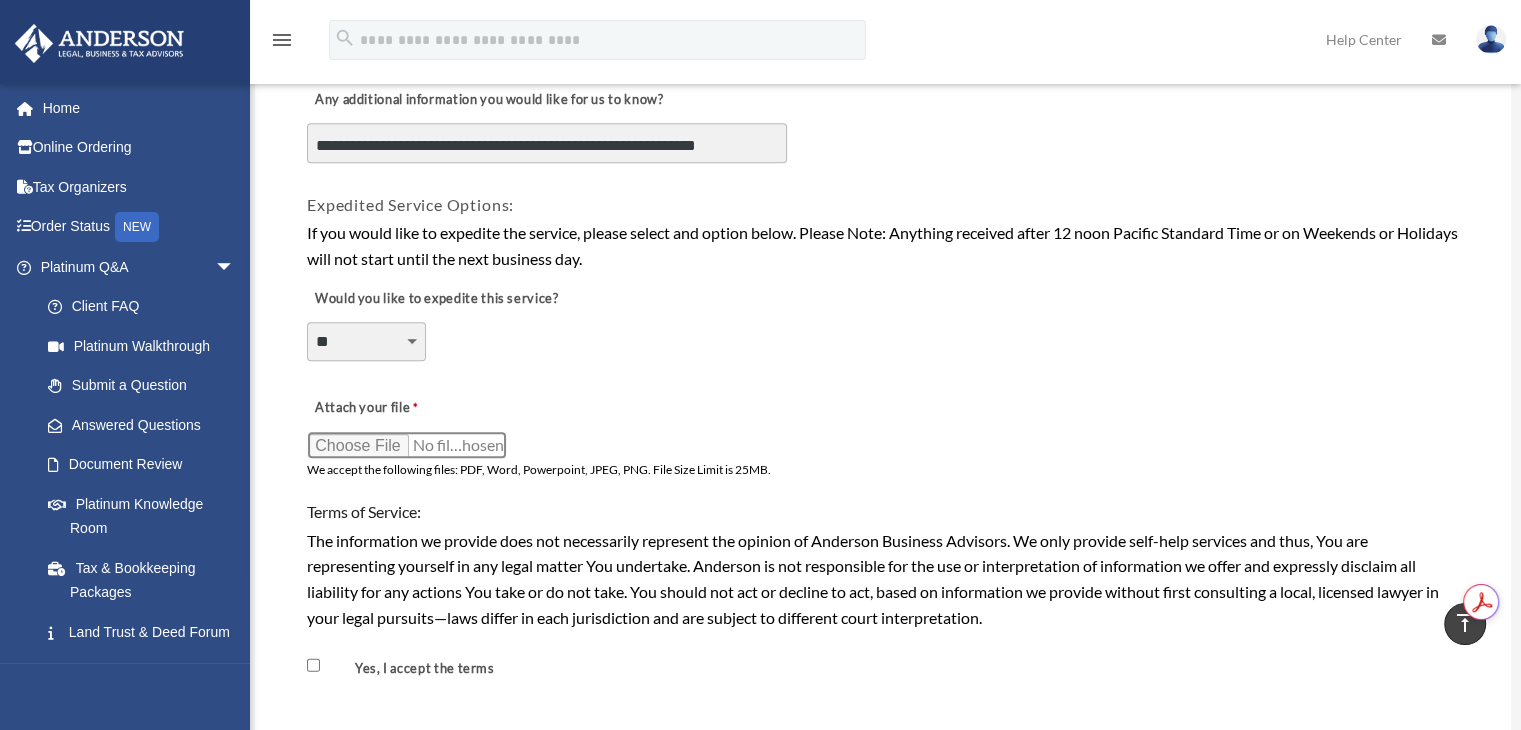 type on "**********" 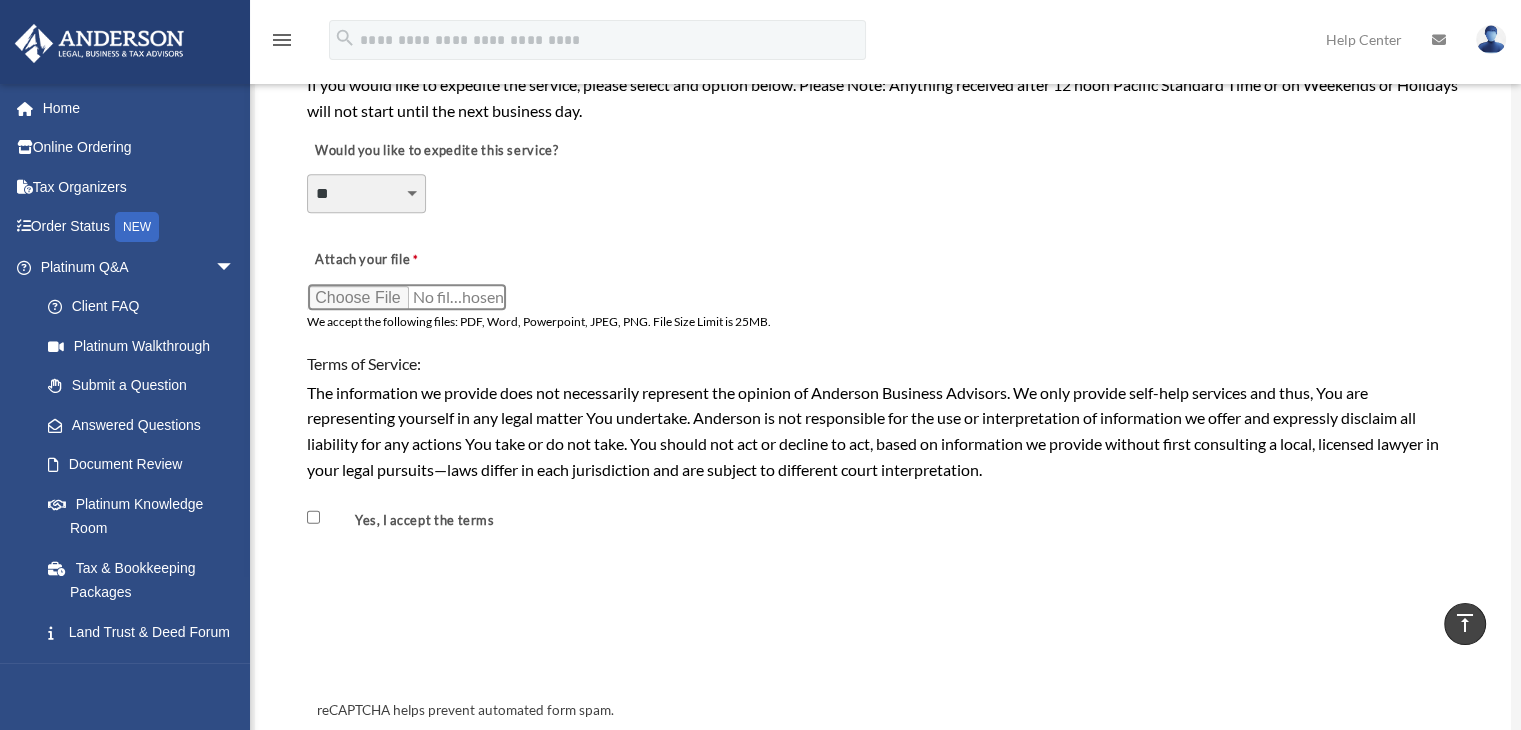 scroll, scrollTop: 1462, scrollLeft: 0, axis: vertical 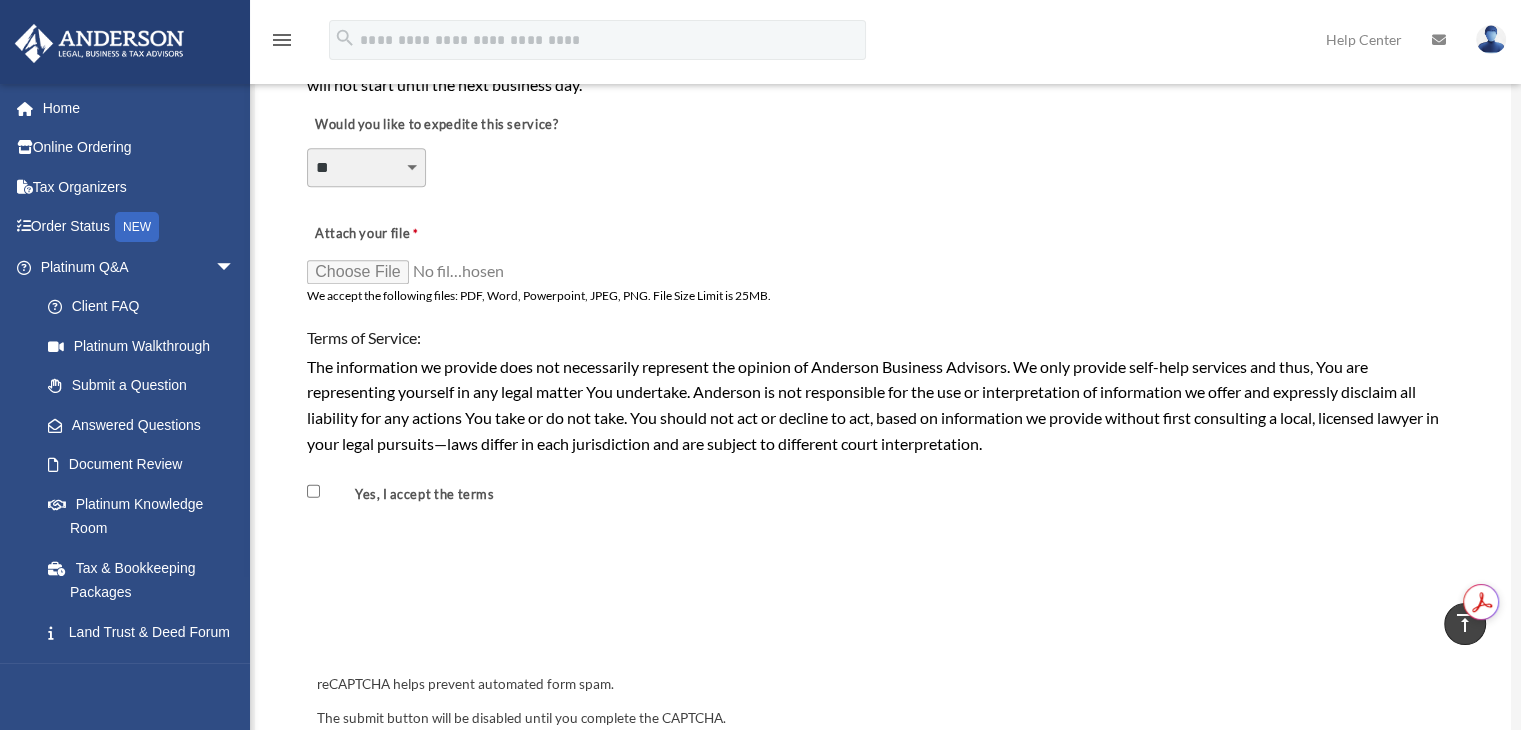 click on "Yes, I accept the terms" at bounding box center [410, 493] 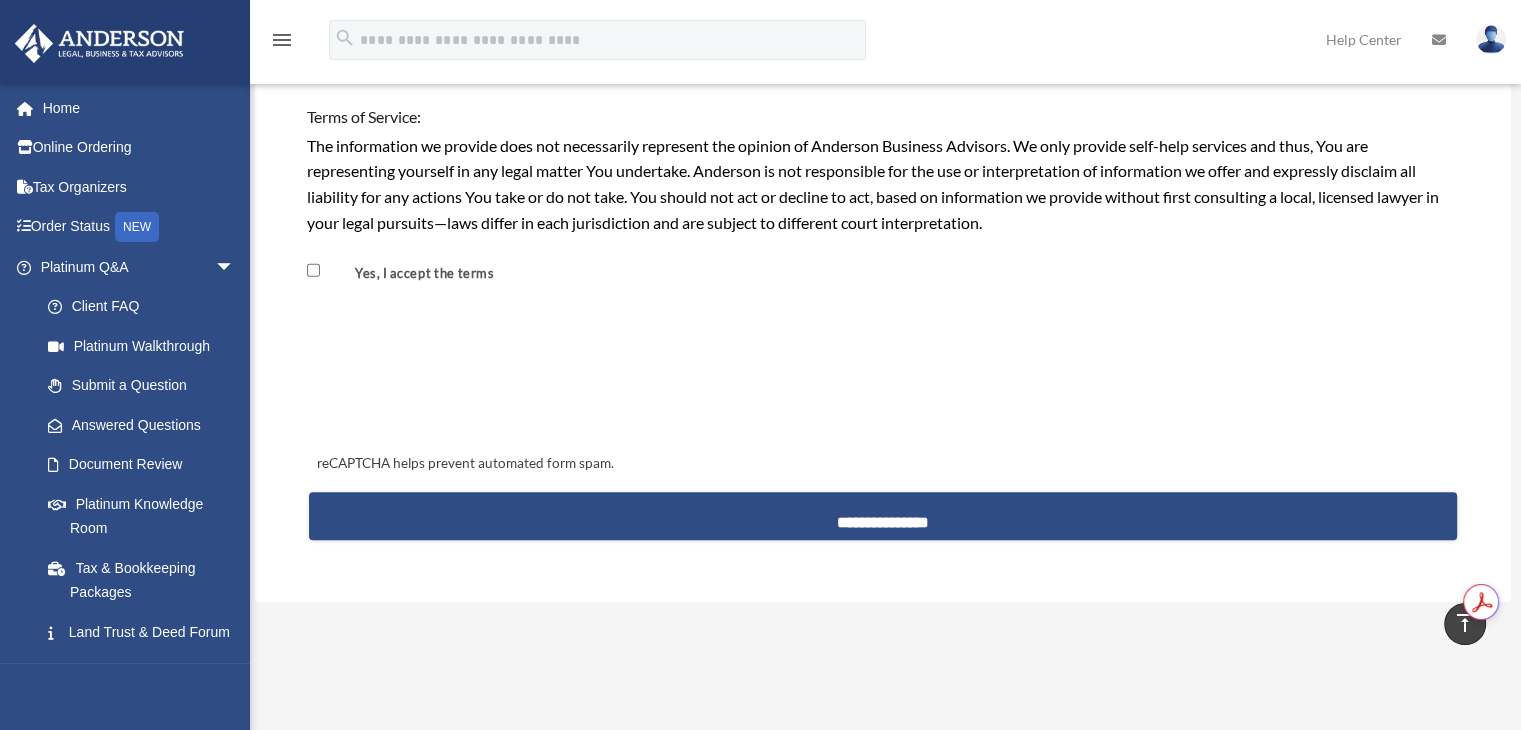 scroll, scrollTop: 1709, scrollLeft: 0, axis: vertical 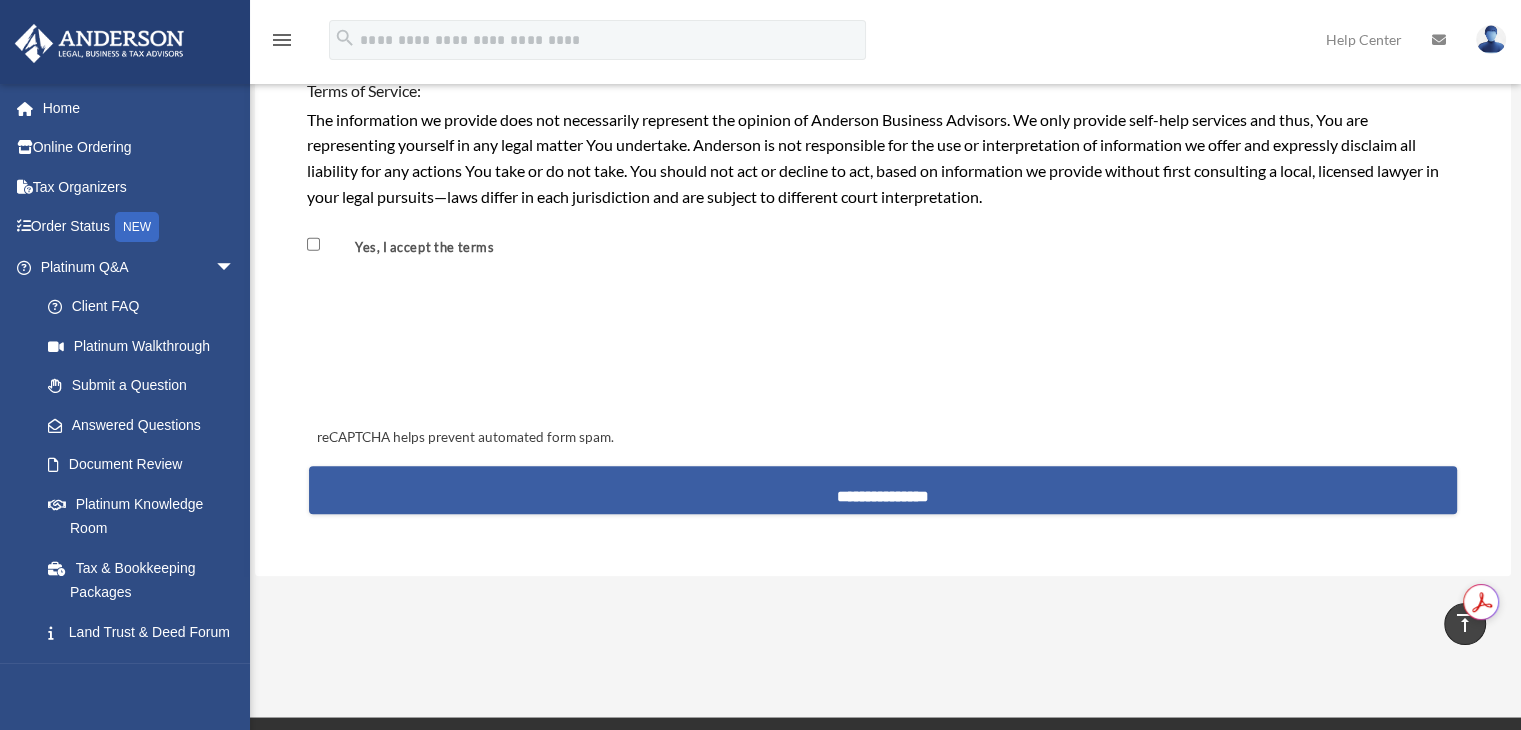 click on "**********" at bounding box center [883, 490] 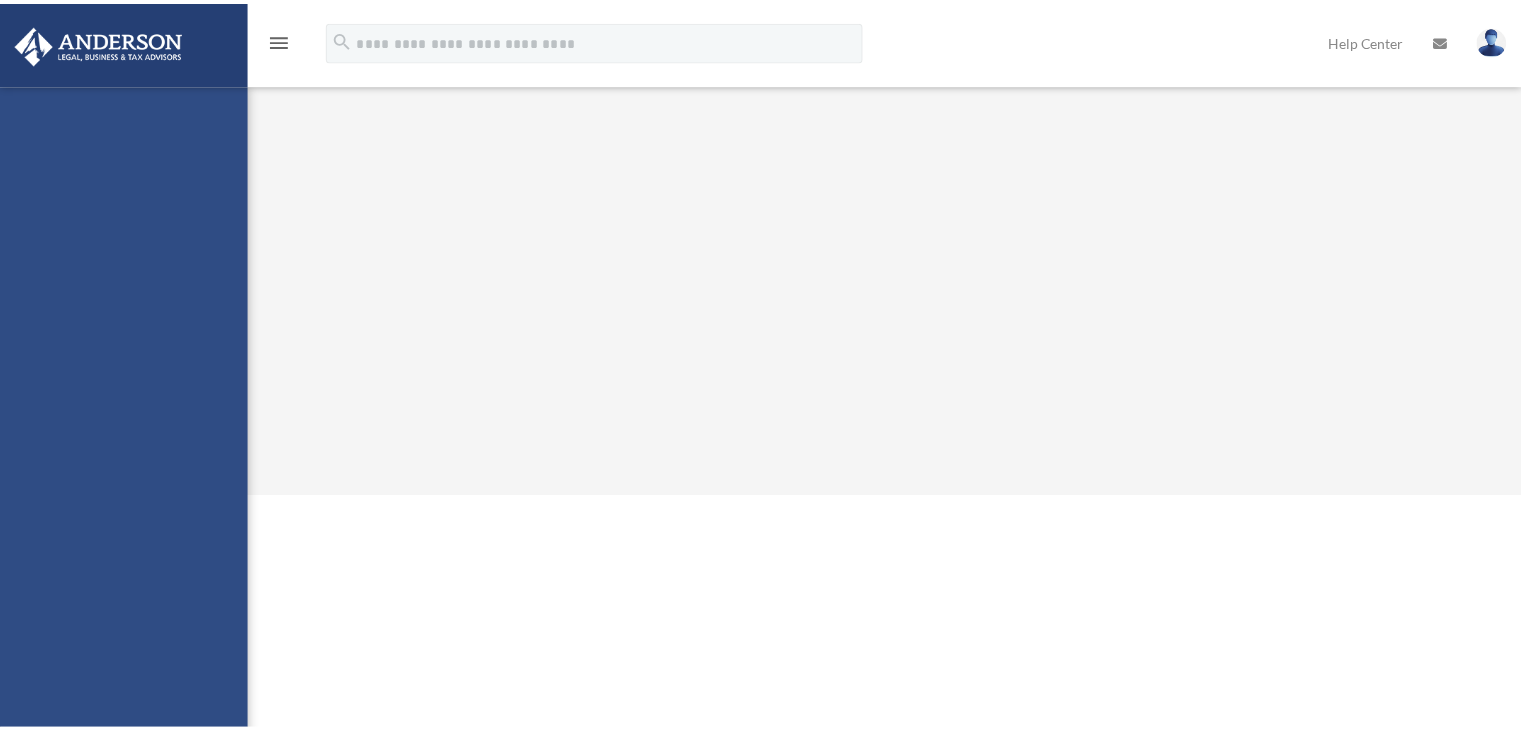 scroll, scrollTop: 0, scrollLeft: 0, axis: both 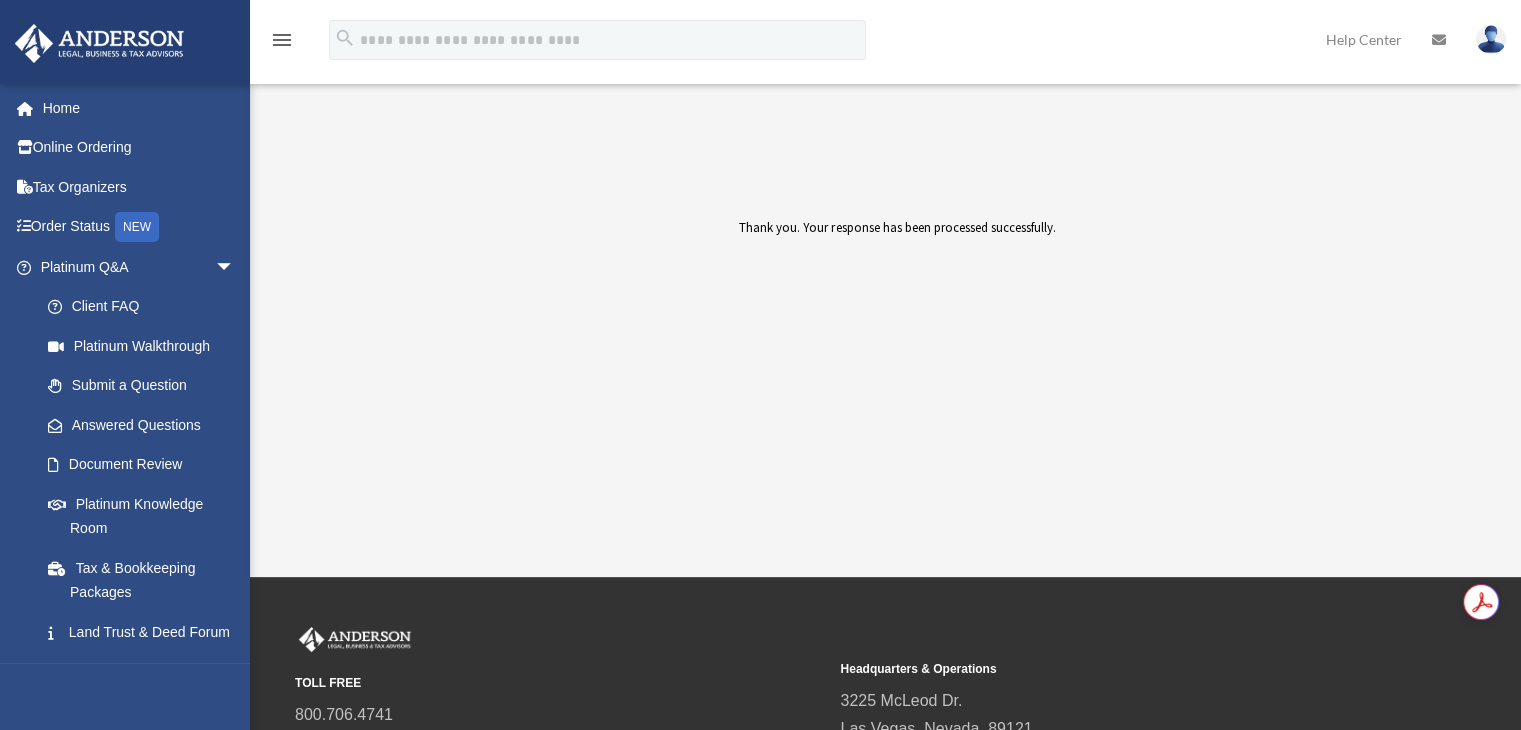 click at bounding box center (1491, 39) 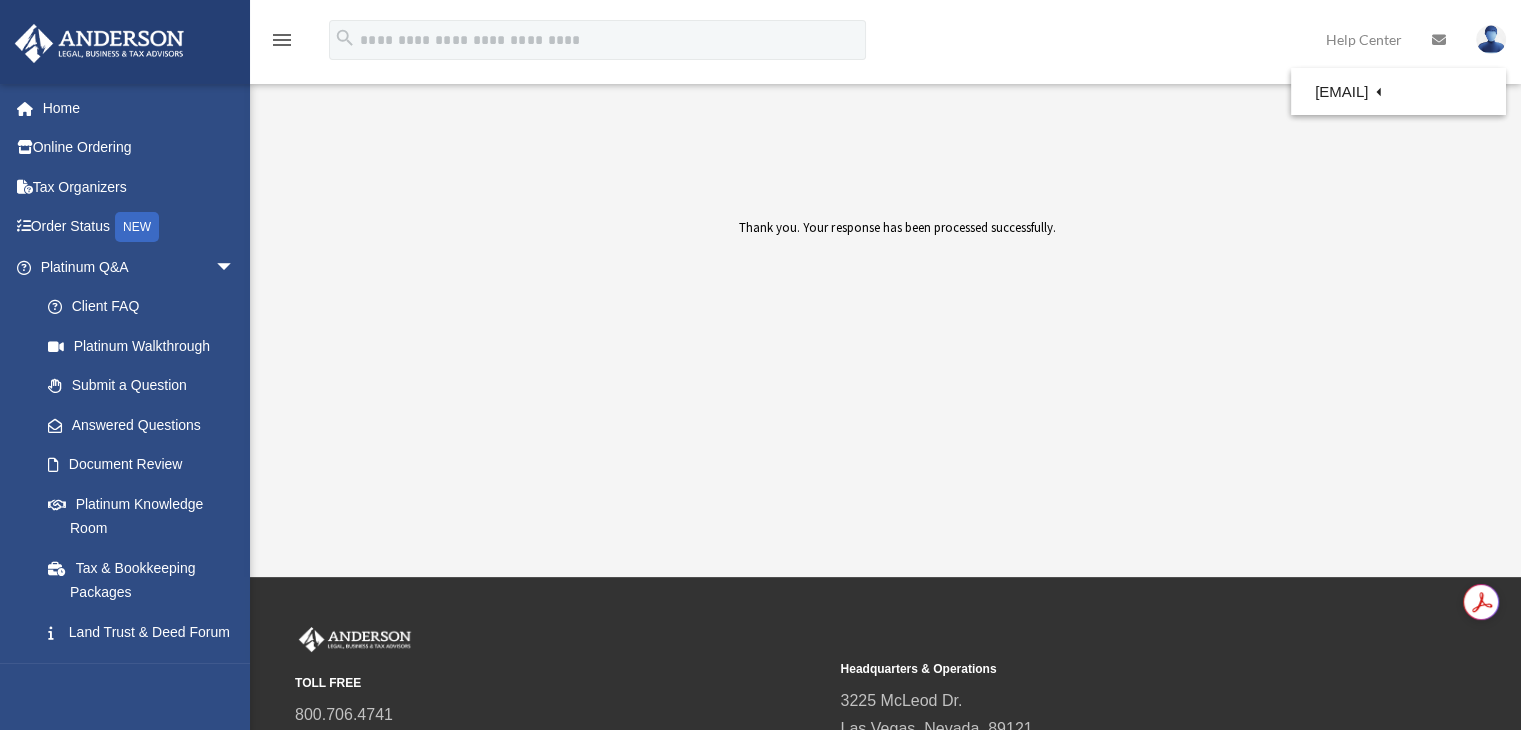click on "Thank you. Your response has been processed successfully." at bounding box center [883, 291] 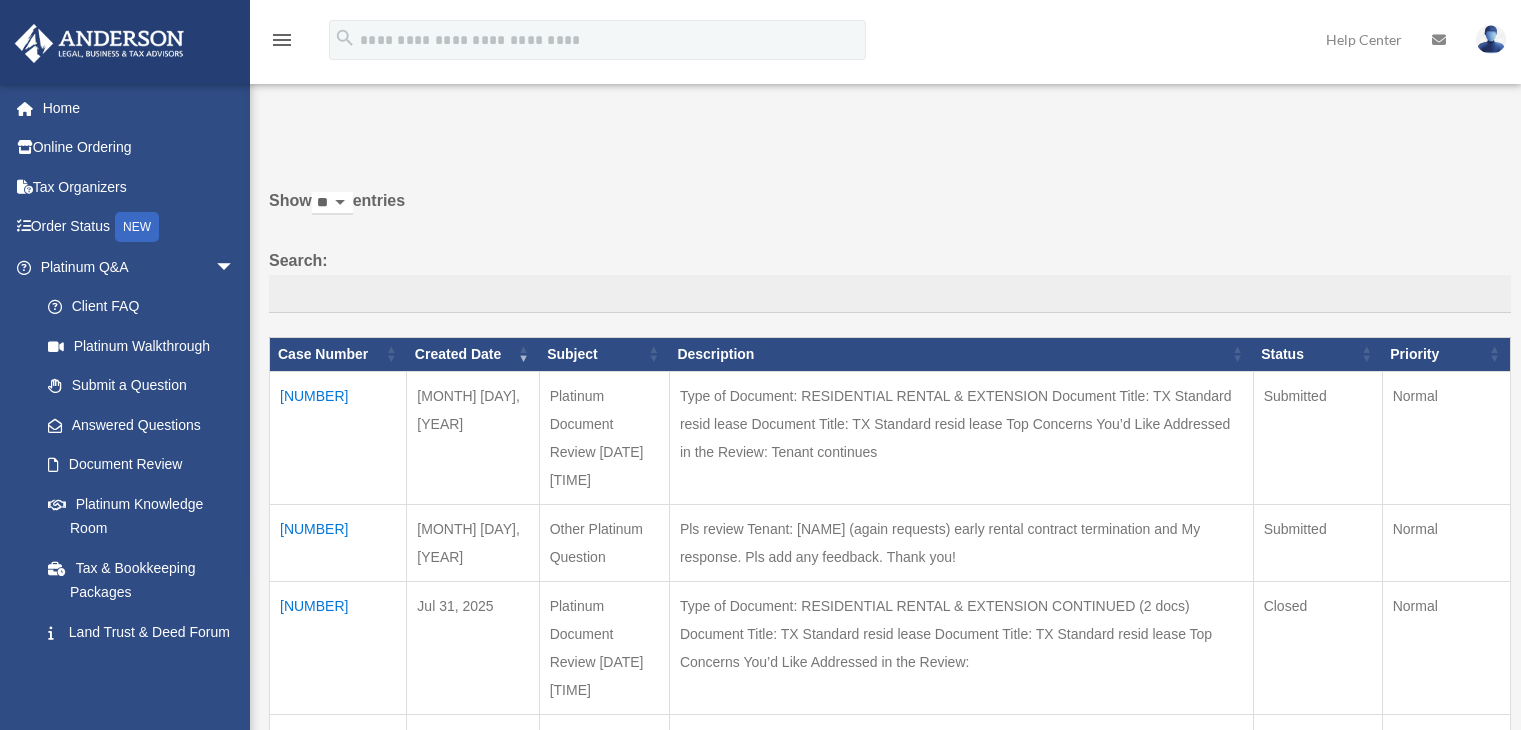 scroll, scrollTop: 0, scrollLeft: 0, axis: both 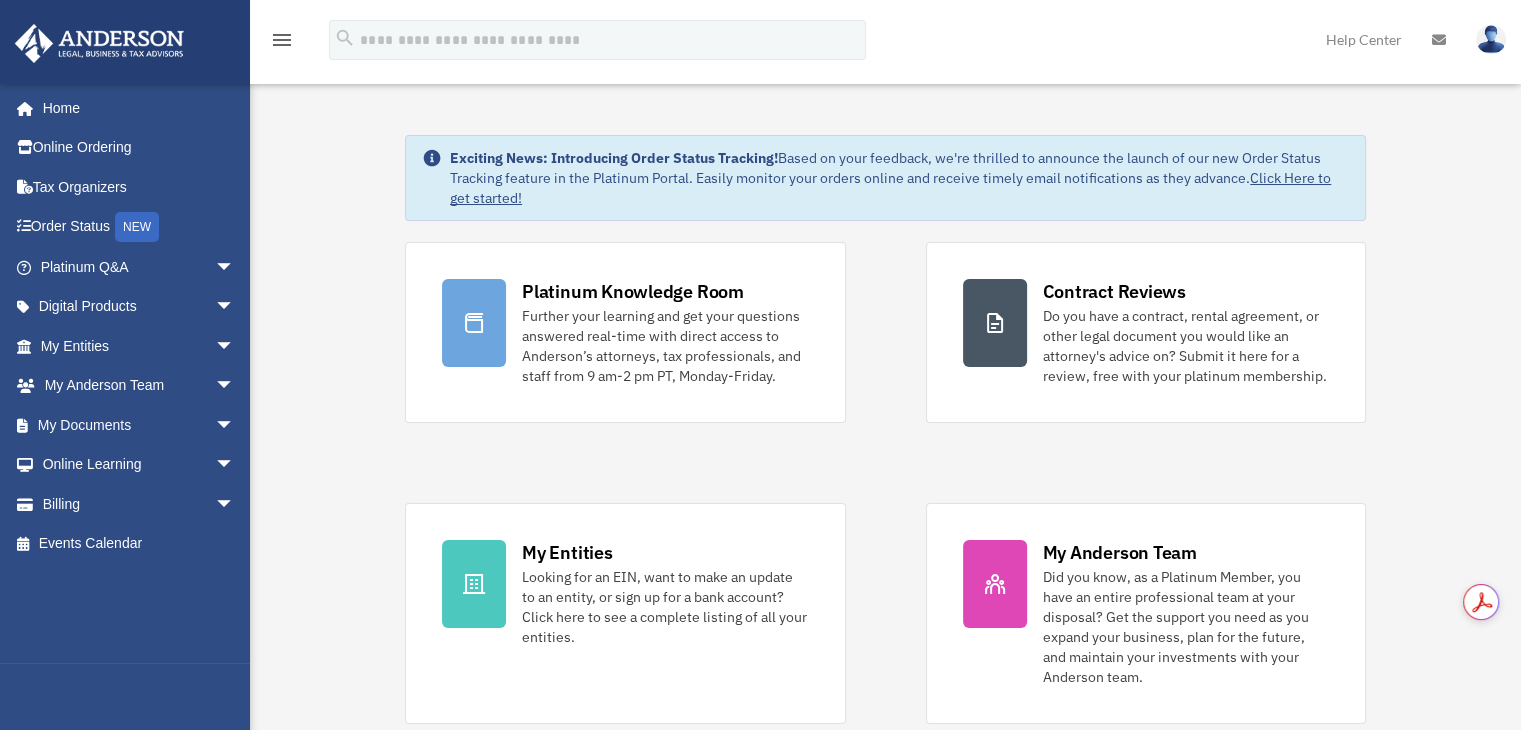 click at bounding box center (1491, 39) 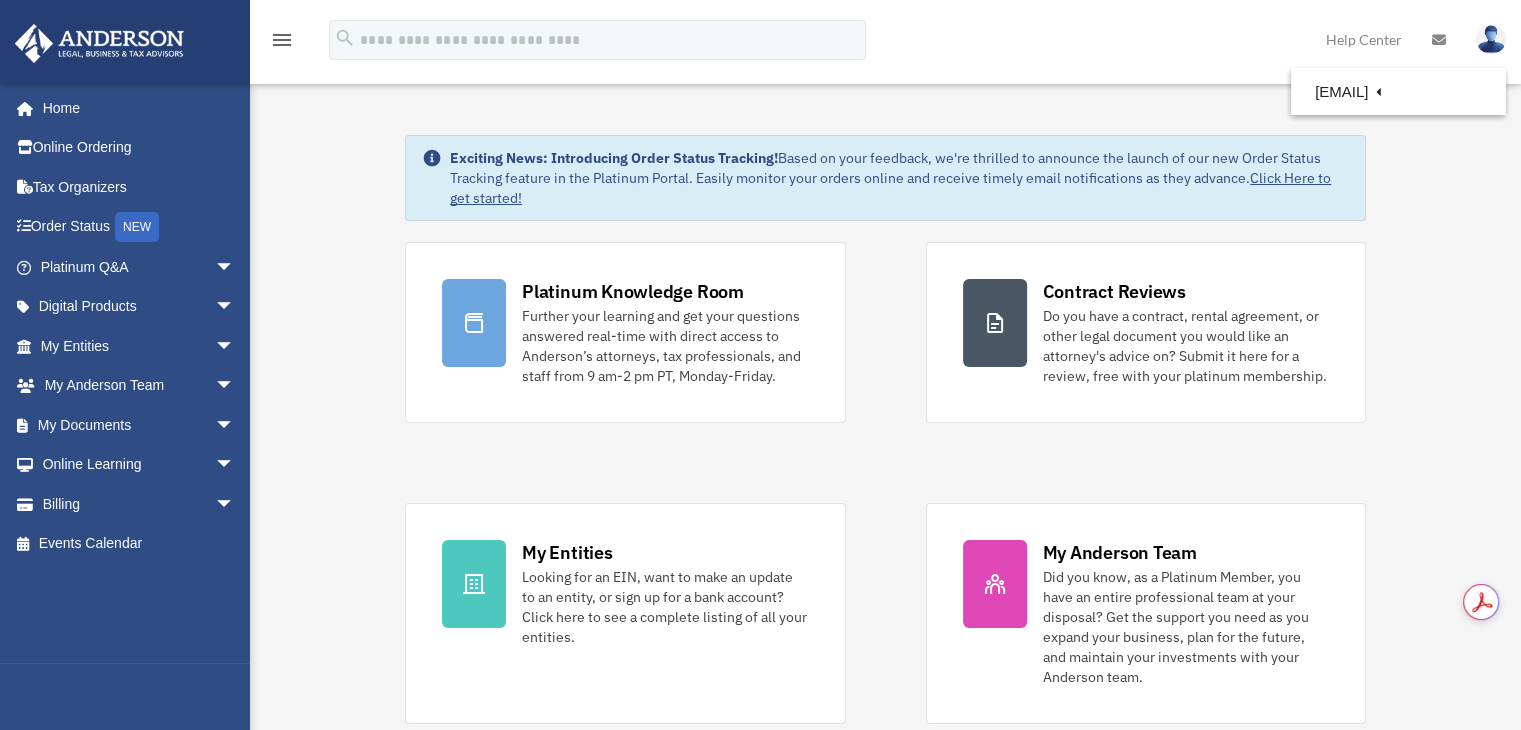click at bounding box center [1439, 40] 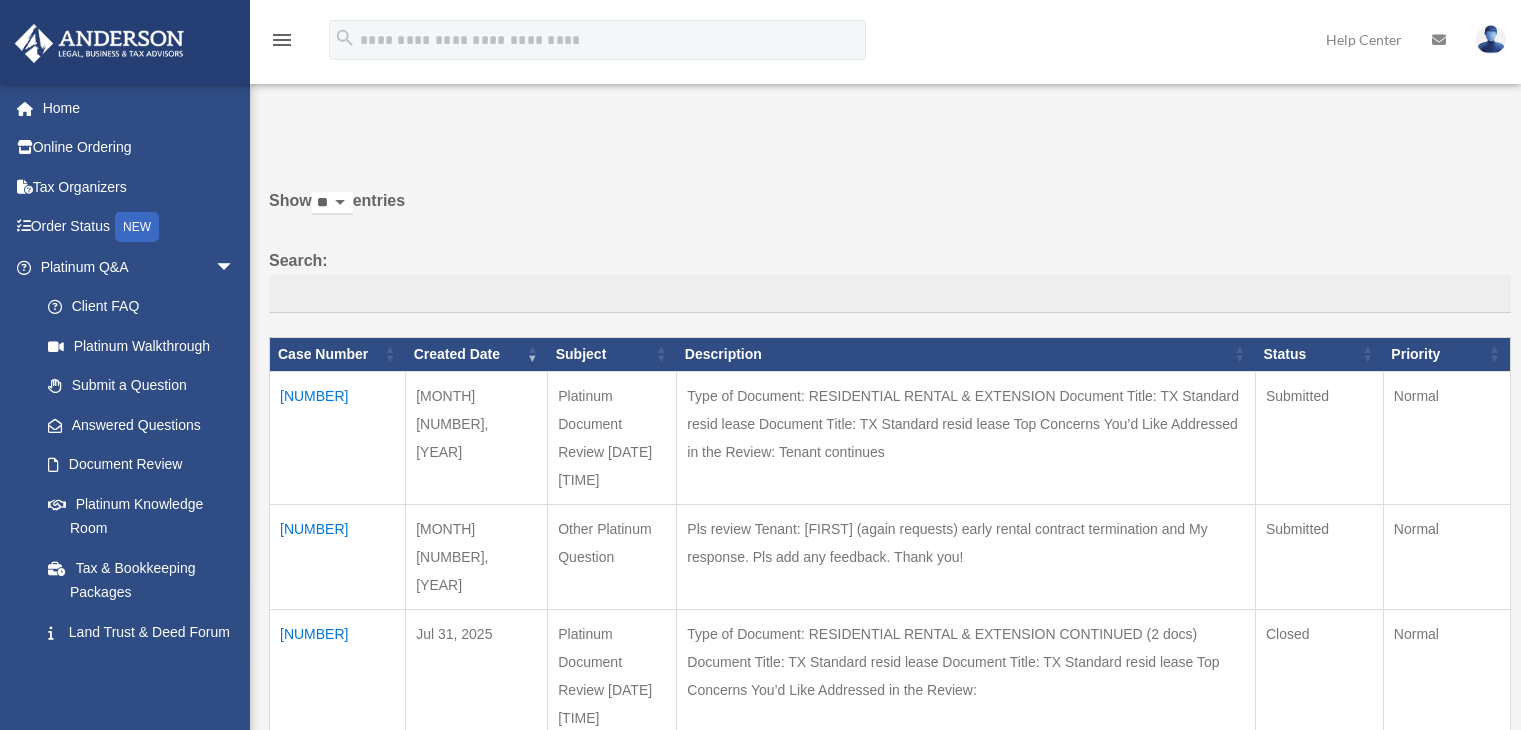 scroll, scrollTop: 0, scrollLeft: 0, axis: both 